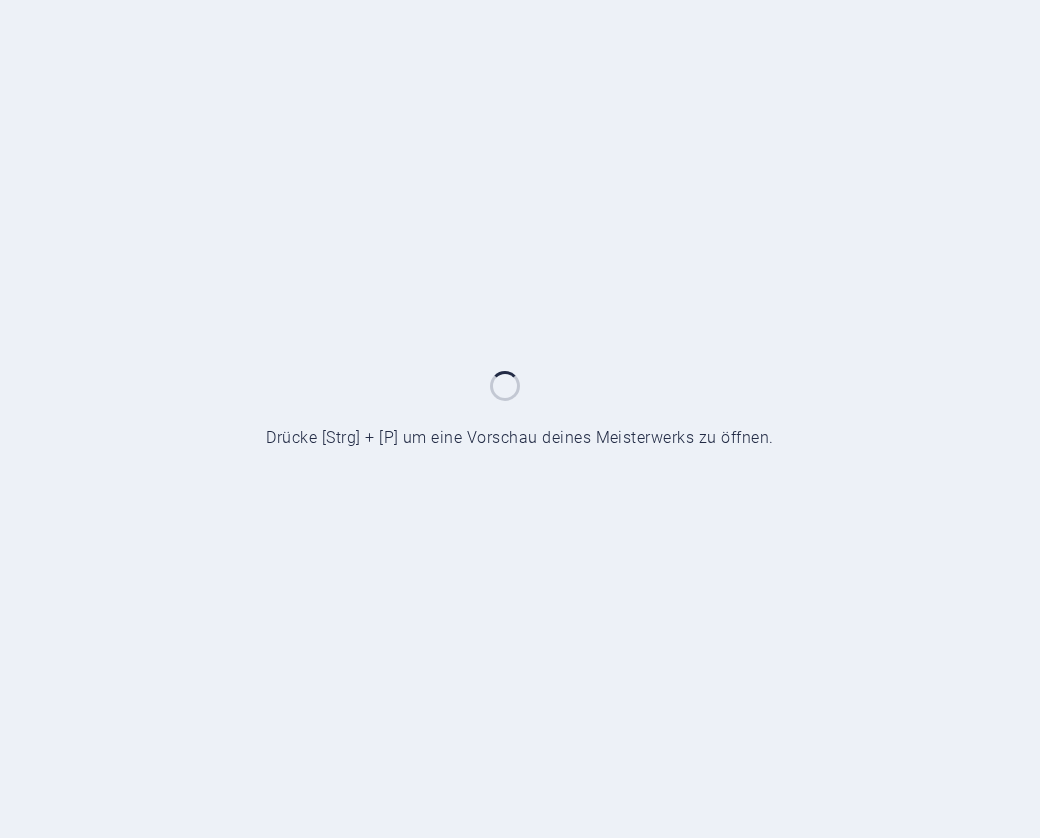 scroll, scrollTop: 0, scrollLeft: 0, axis: both 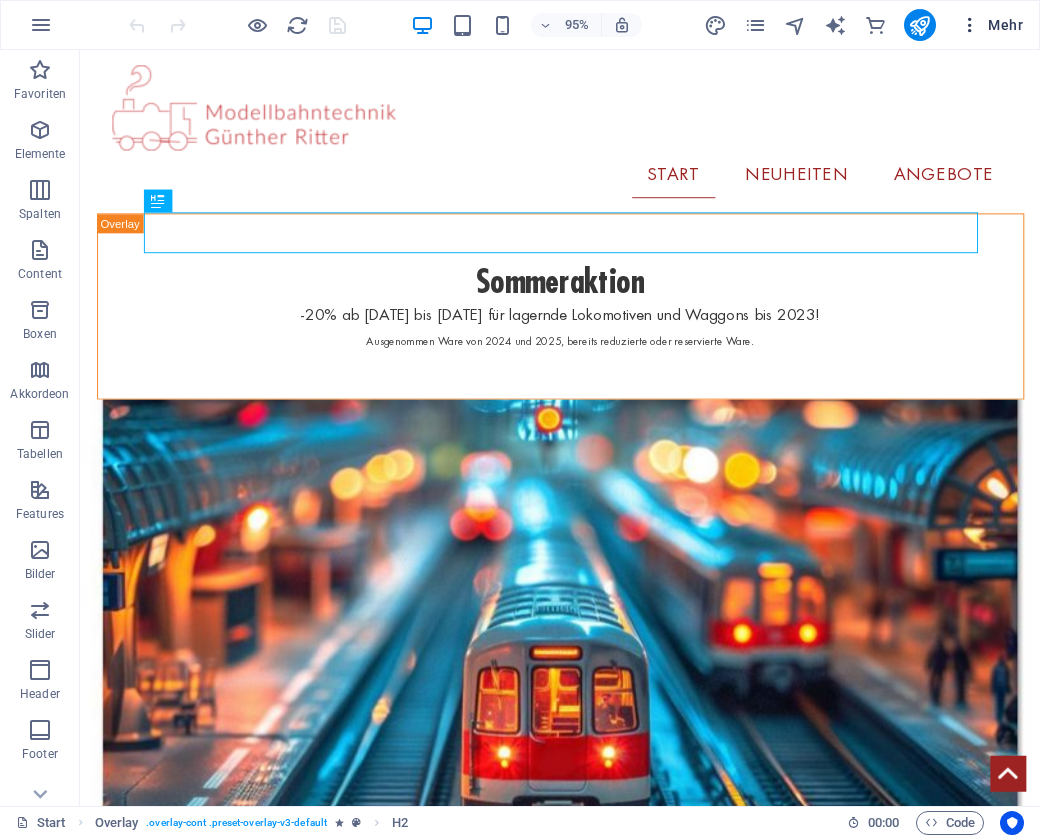 click on "Mehr" at bounding box center (991, 25) 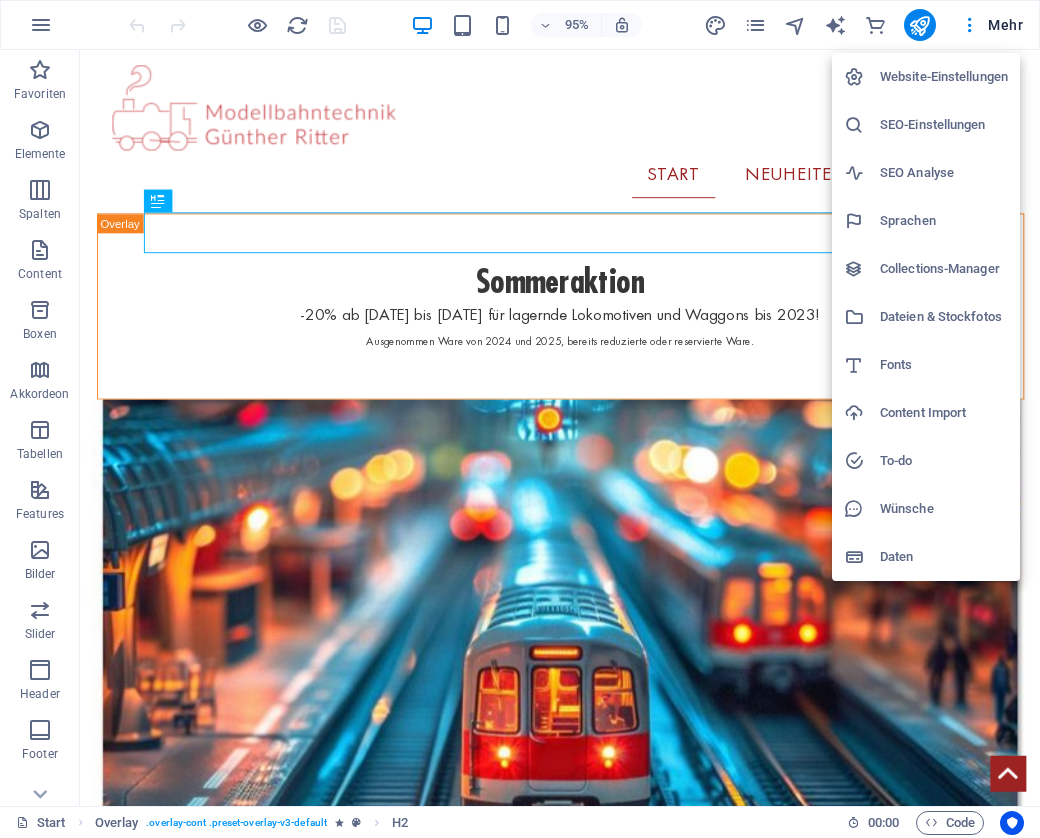click on "Collections-Manager" at bounding box center [944, 269] 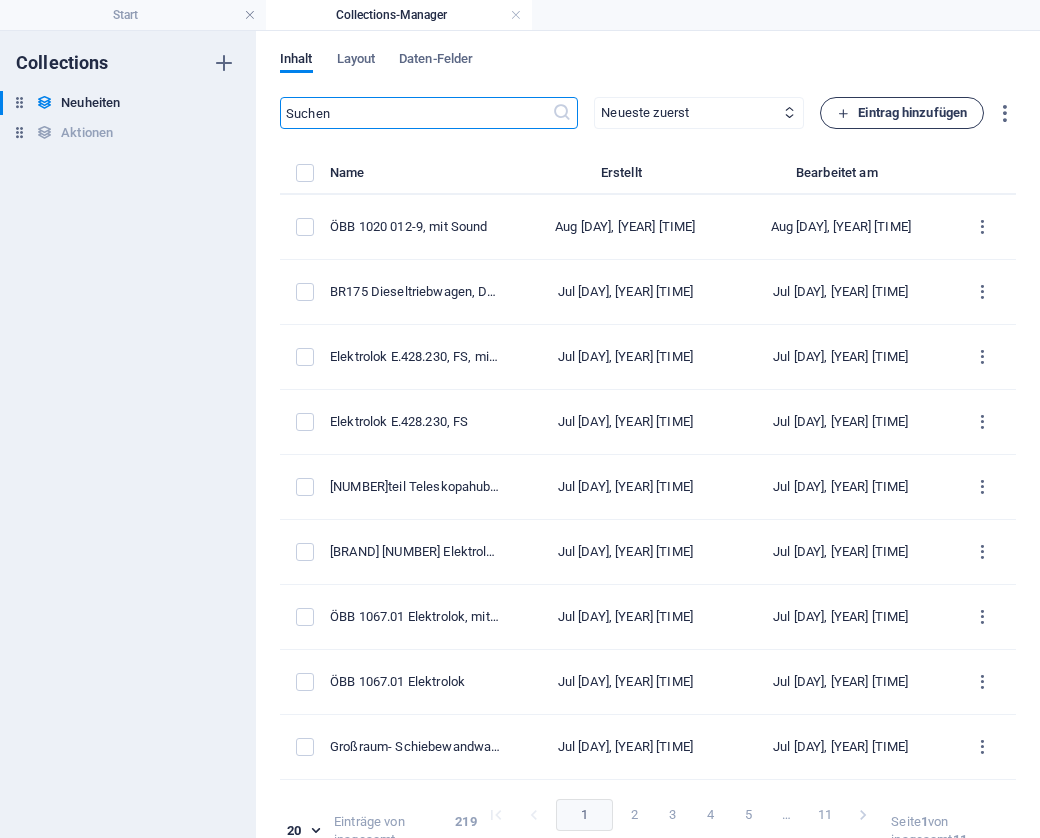 click on "Eintrag hinzufügen" at bounding box center (902, 113) 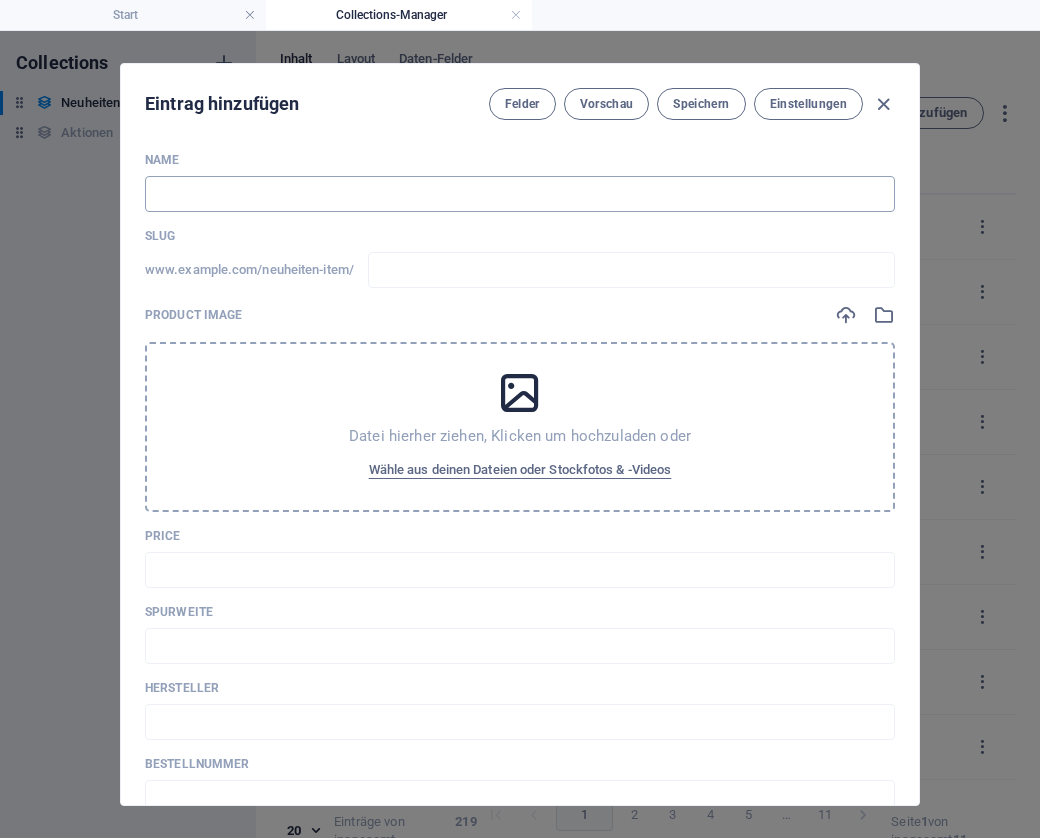 click at bounding box center (520, 194) 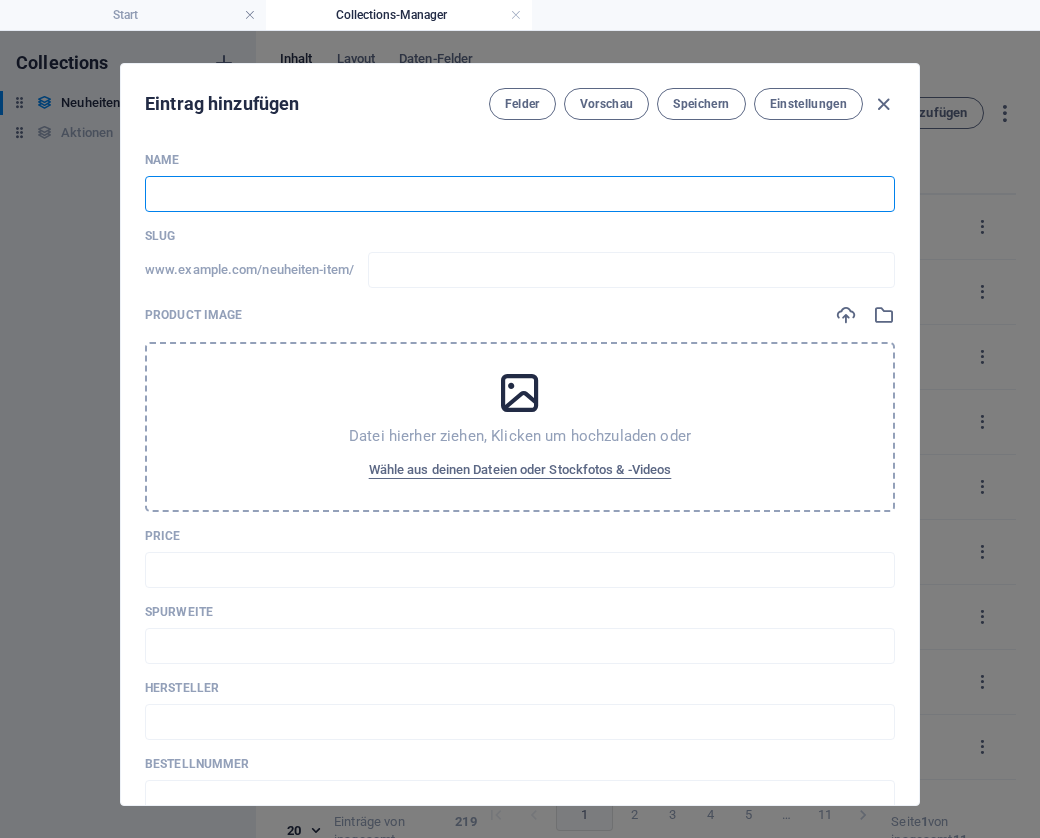 paste on "ÖBB 5044.19 Dieseltriebwagen, Sound" 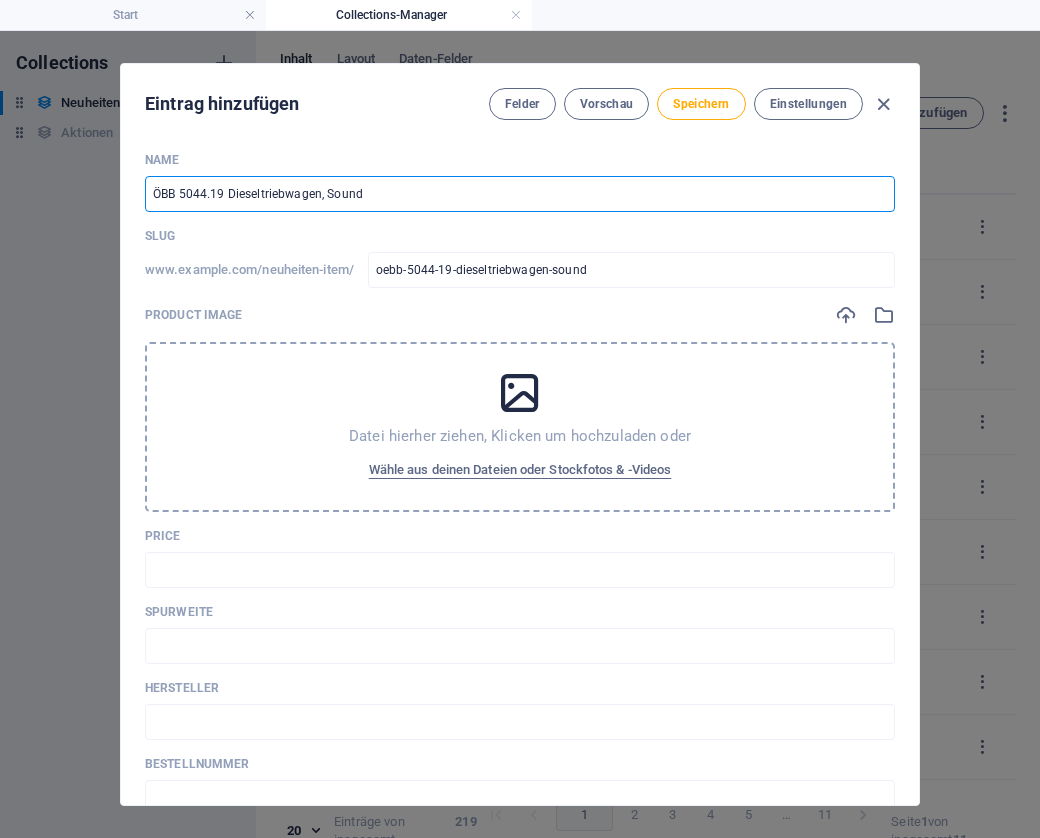 click on "ÖBB 5044.19 Dieseltriebwagen, Sound" at bounding box center (520, 194) 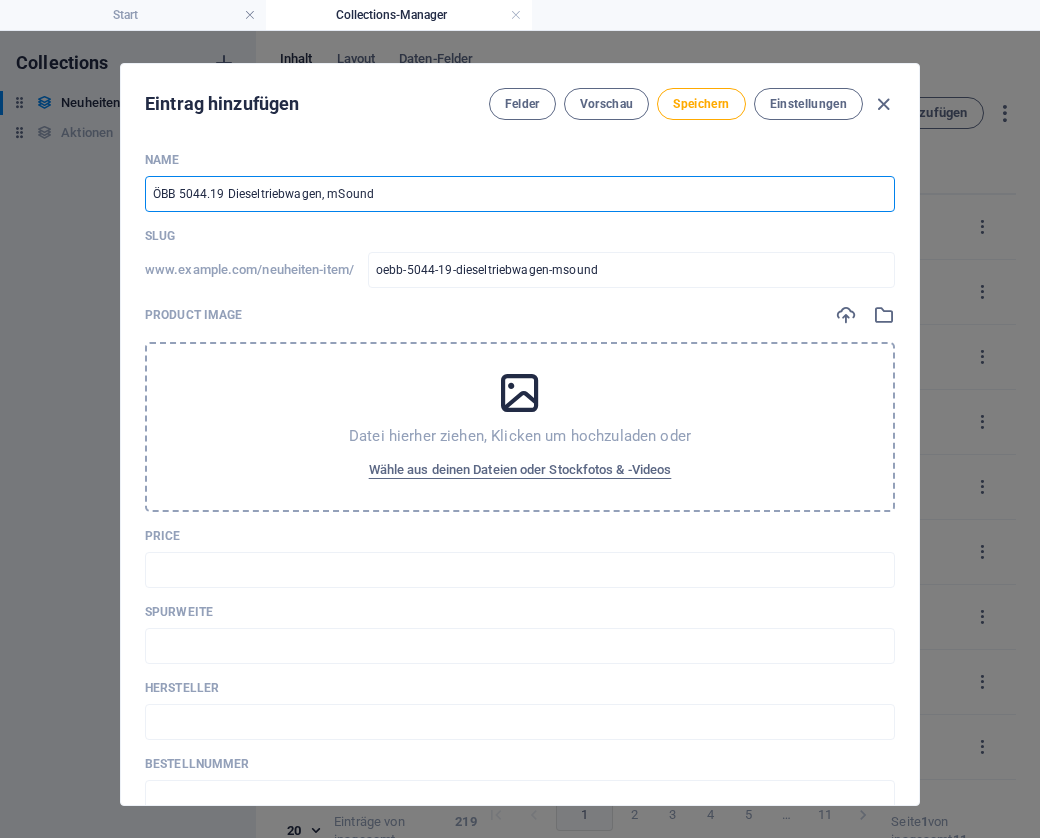 type on "ÖBB 5044.19 Dieseltriebwagen, miSound" 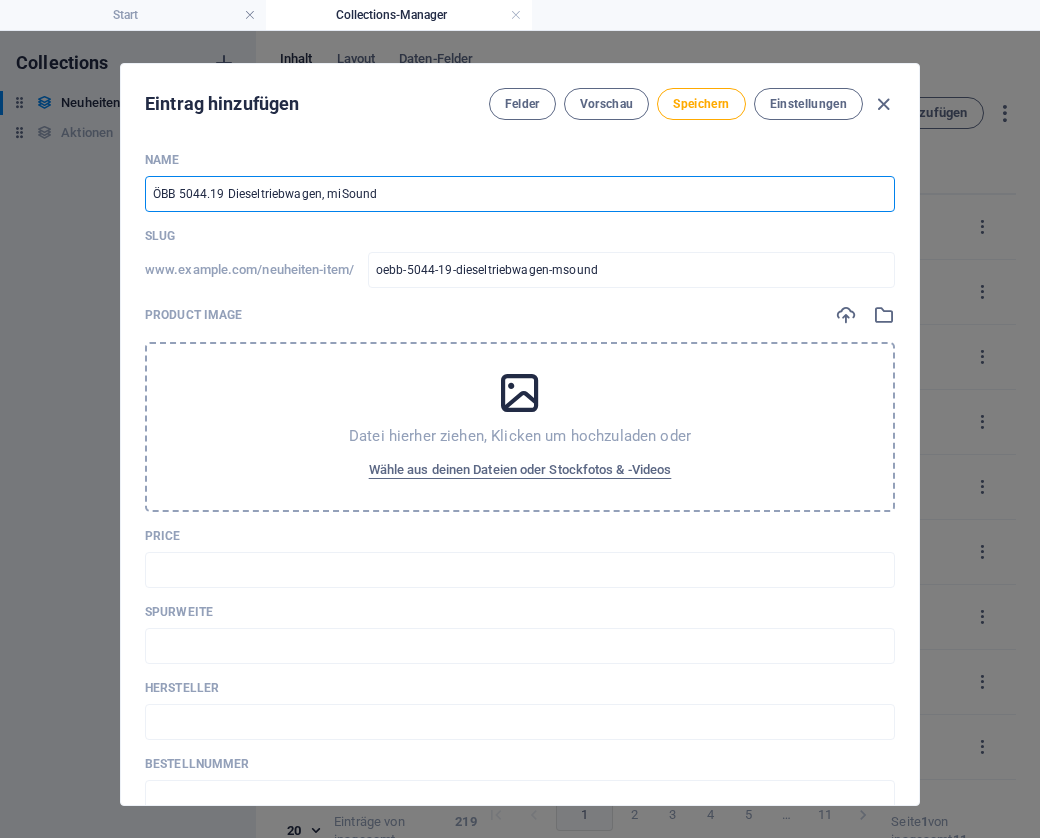 type on "oebb-5044-19-dieseltriebwagen-misound" 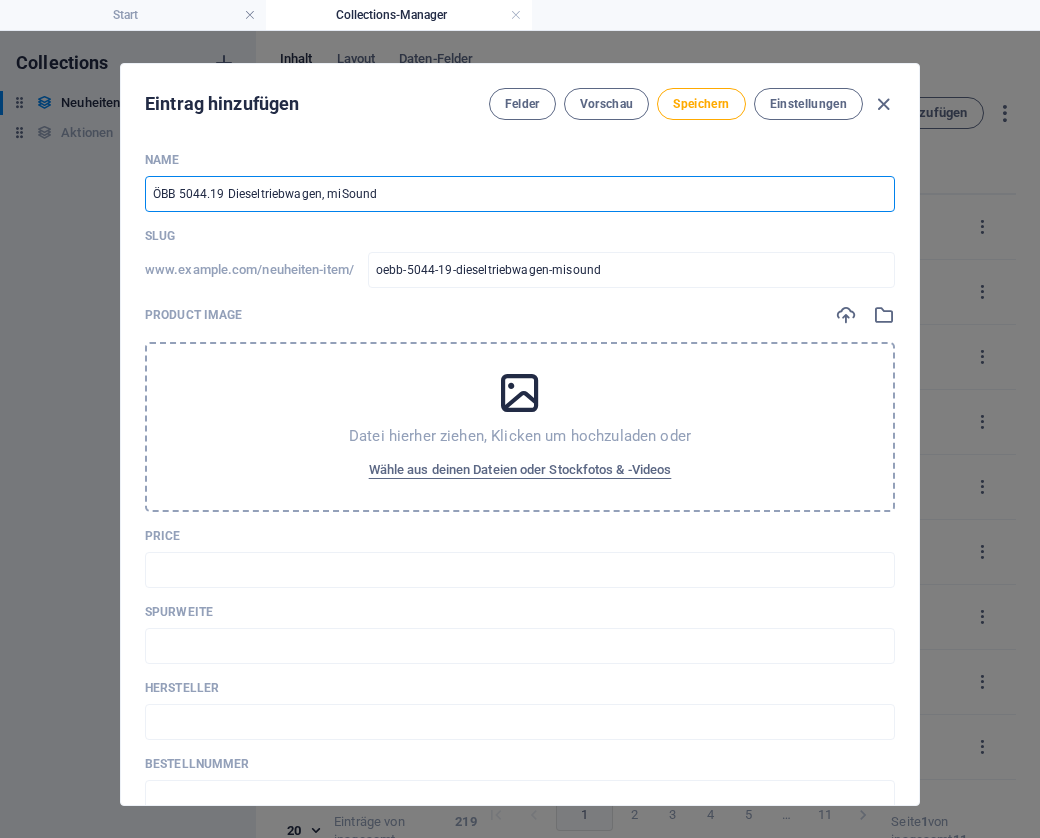 type on "ÖBB 5044.19 Dieseltriebwagen, mitSound" 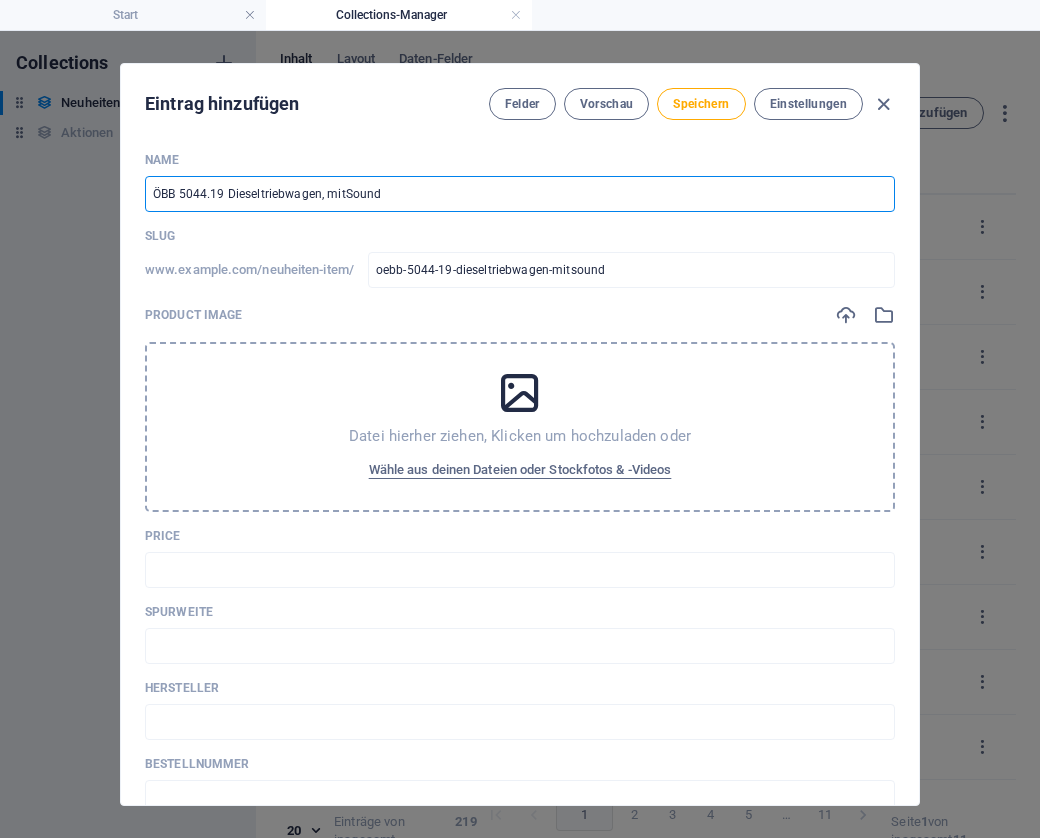 type on "ÖBB 5044.19 Dieseltriebwagen, mit Sound" 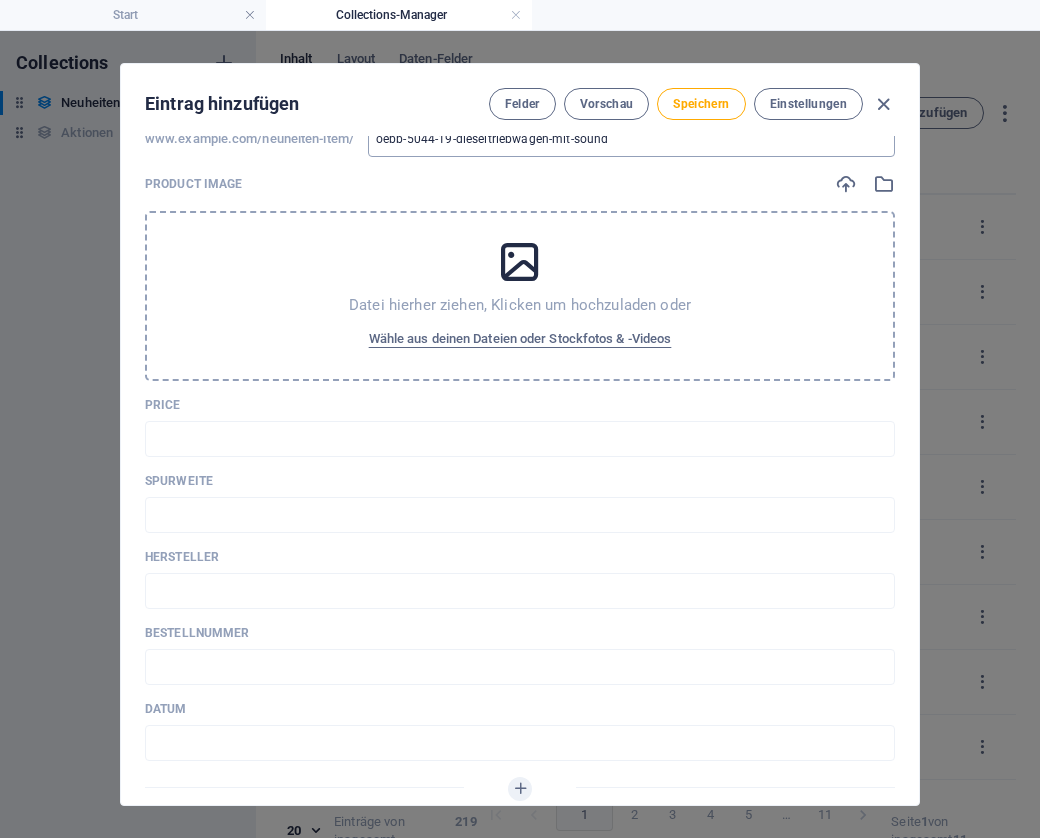scroll, scrollTop: 143, scrollLeft: 0, axis: vertical 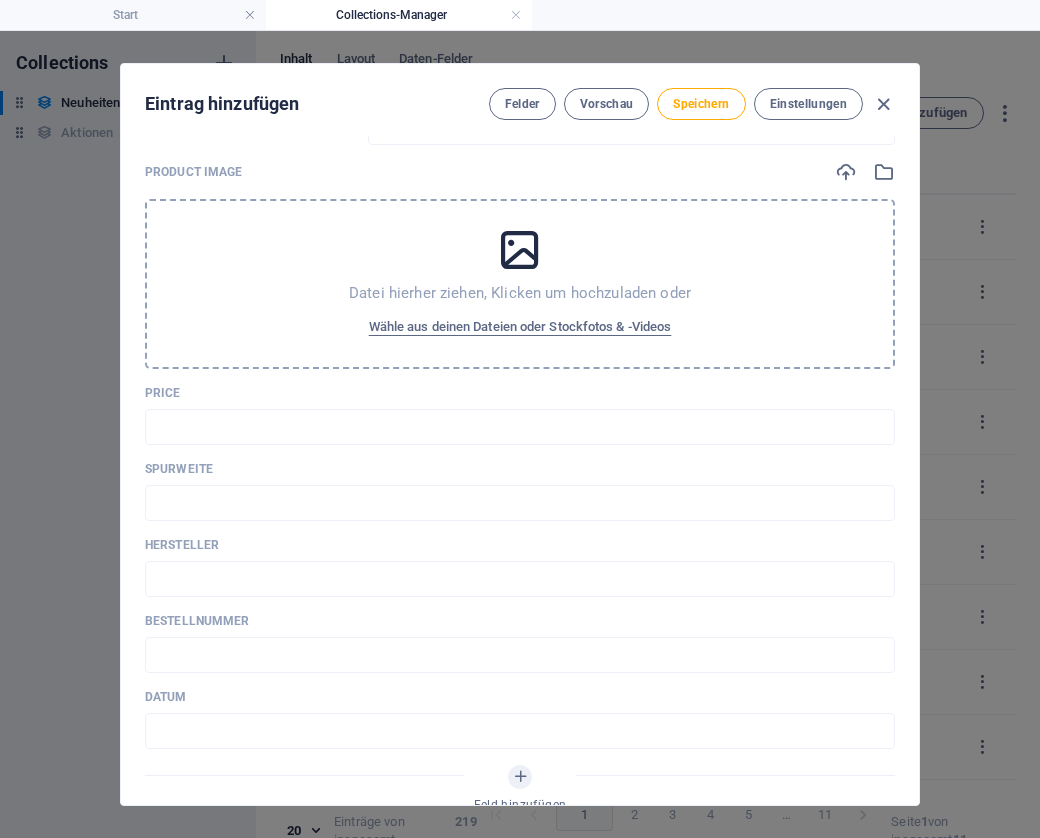 type on "ÖBB 5044.19 Dieseltriebwagen, mit Sound" 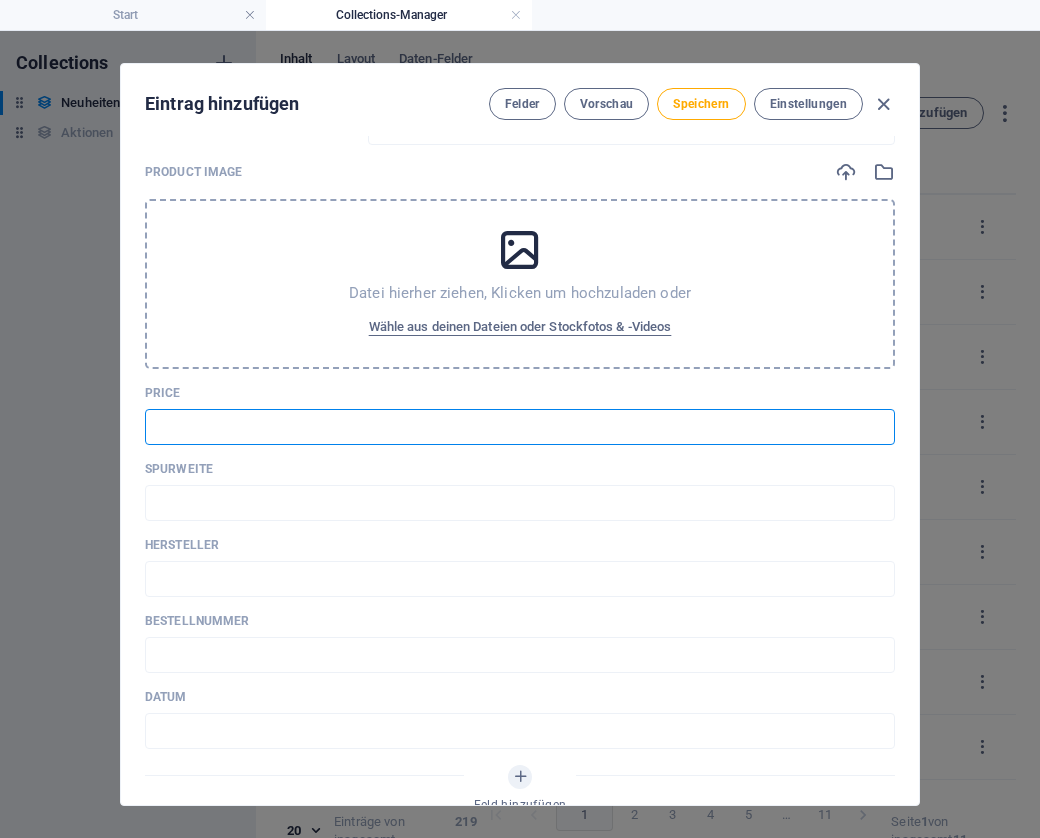 paste on "€386,90" 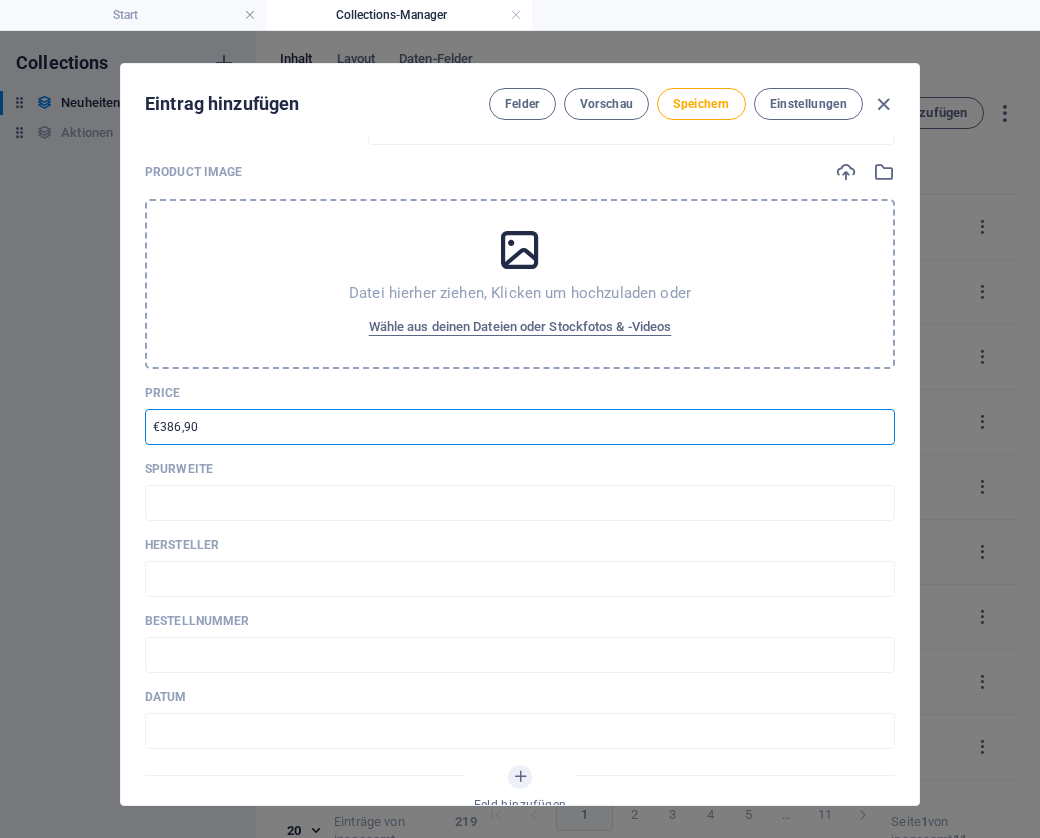 click on "€386,90" at bounding box center (520, 427) 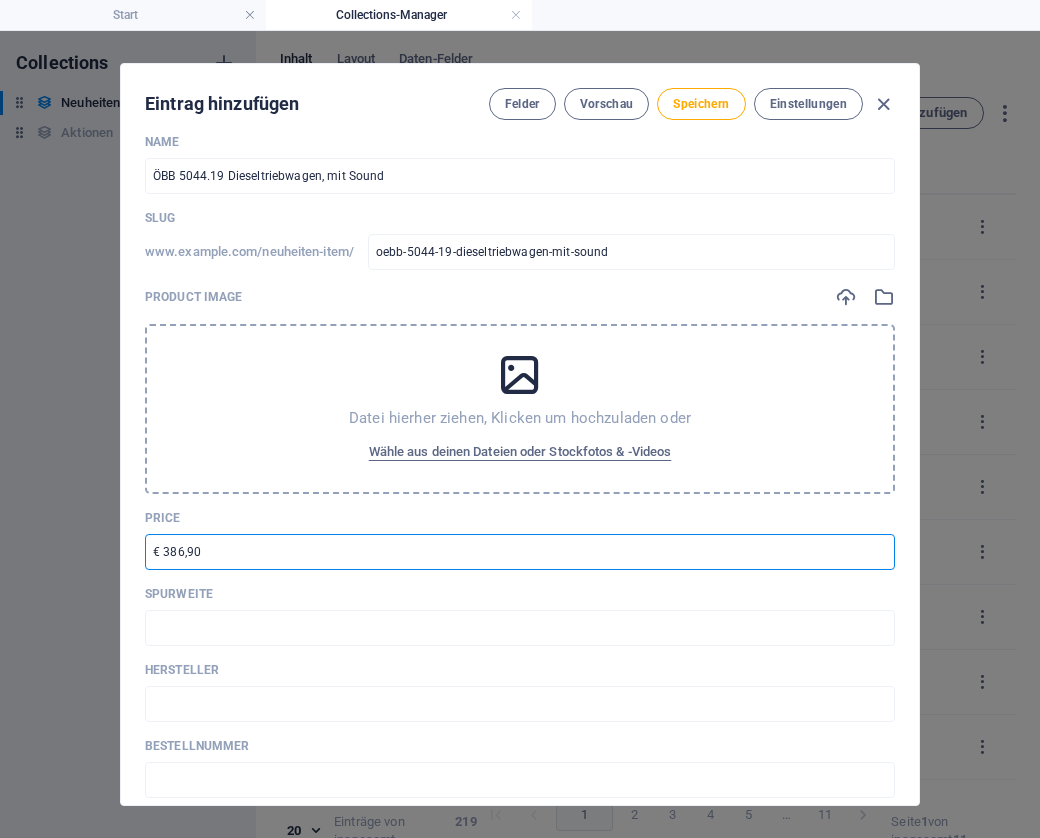 scroll, scrollTop: 0, scrollLeft: 0, axis: both 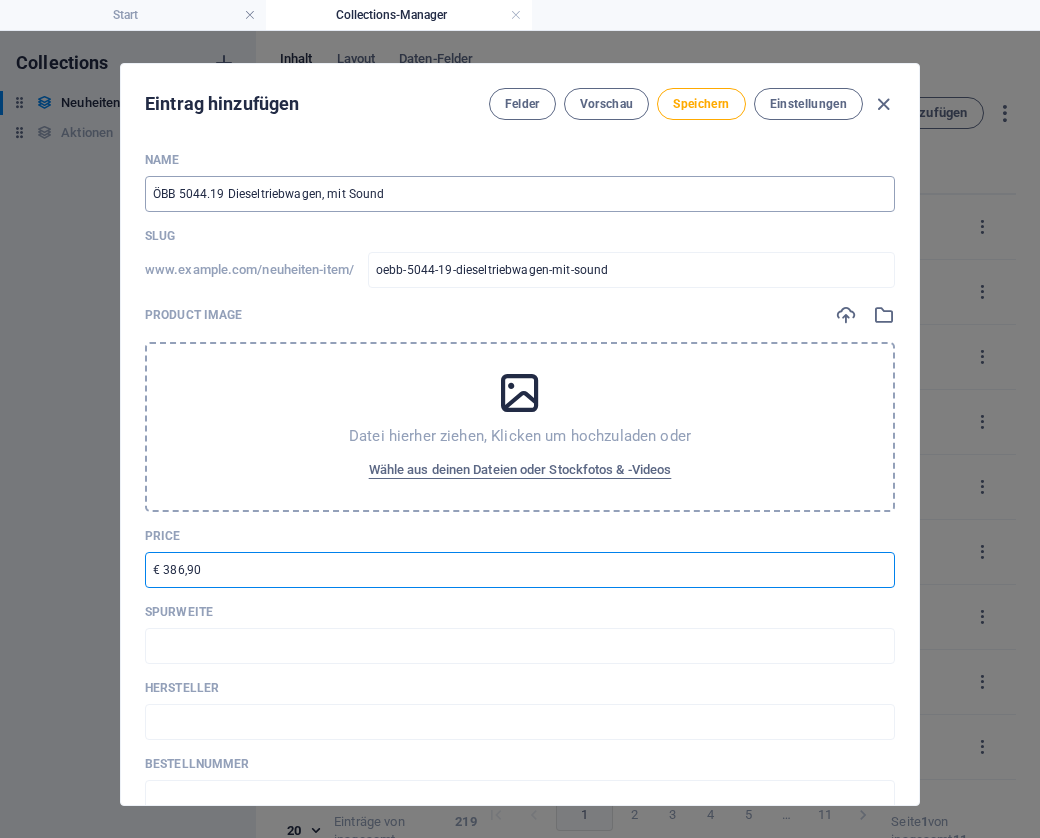 type on "€ 386,90" 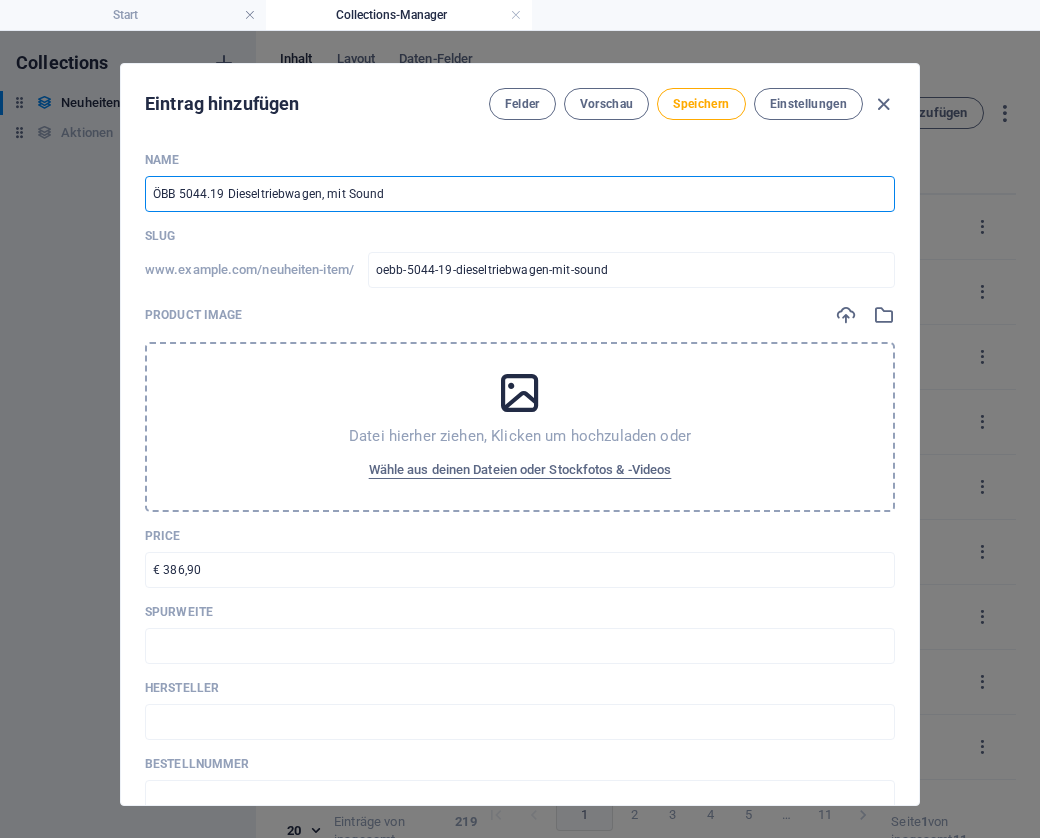 click on "ÖBB 5044.19 Dieseltriebwagen, mit Sound" at bounding box center (520, 194) 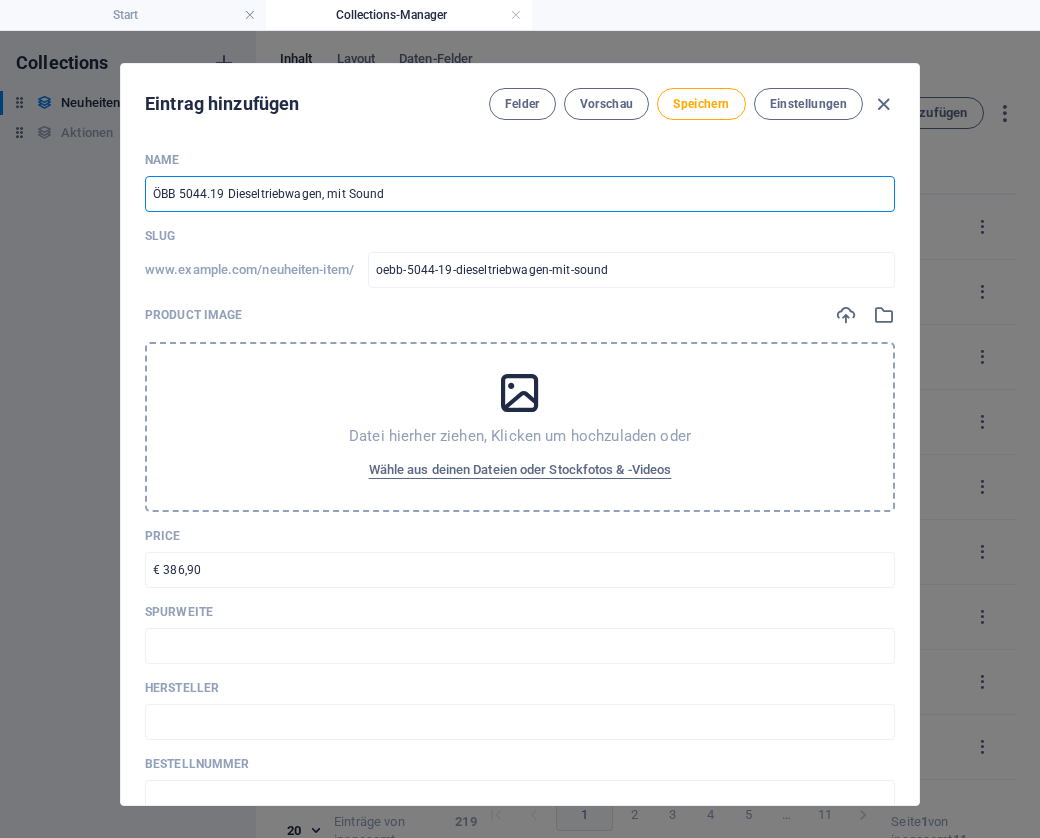 type on "ÖBB 5044.19 Dieseltriebwagen, Amit Sound" 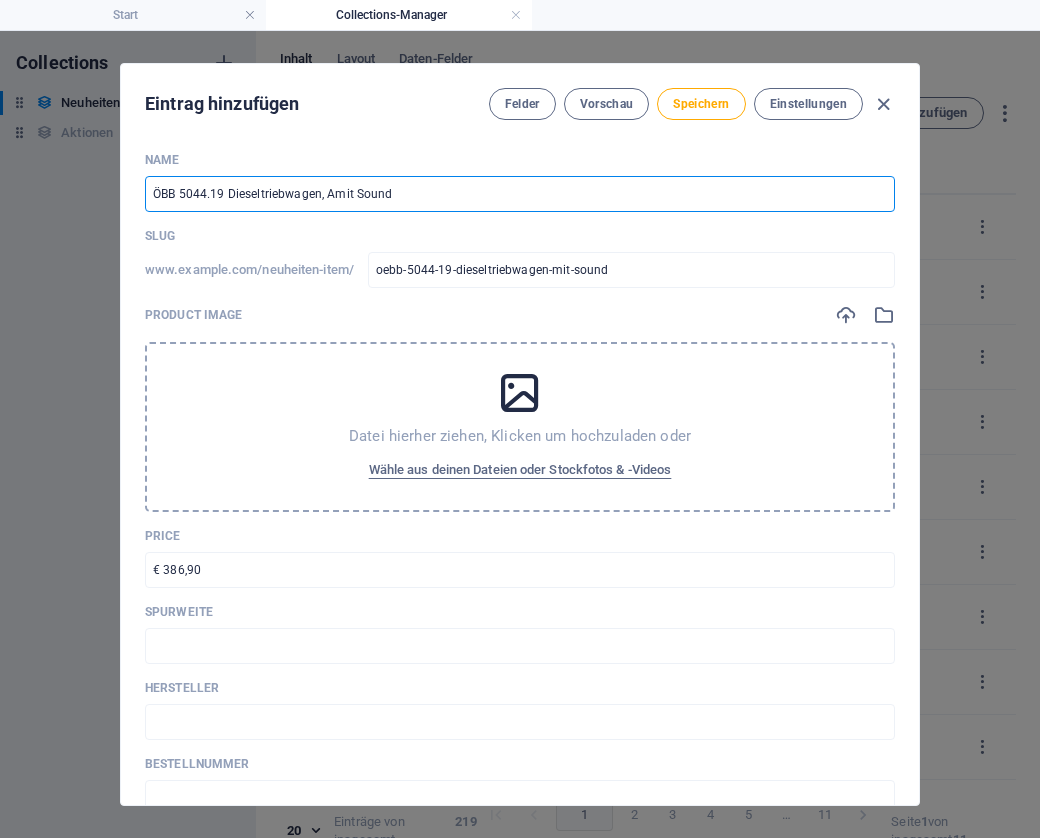 type on "oebb-5044-19-dieseltriebwagen-amit-sound" 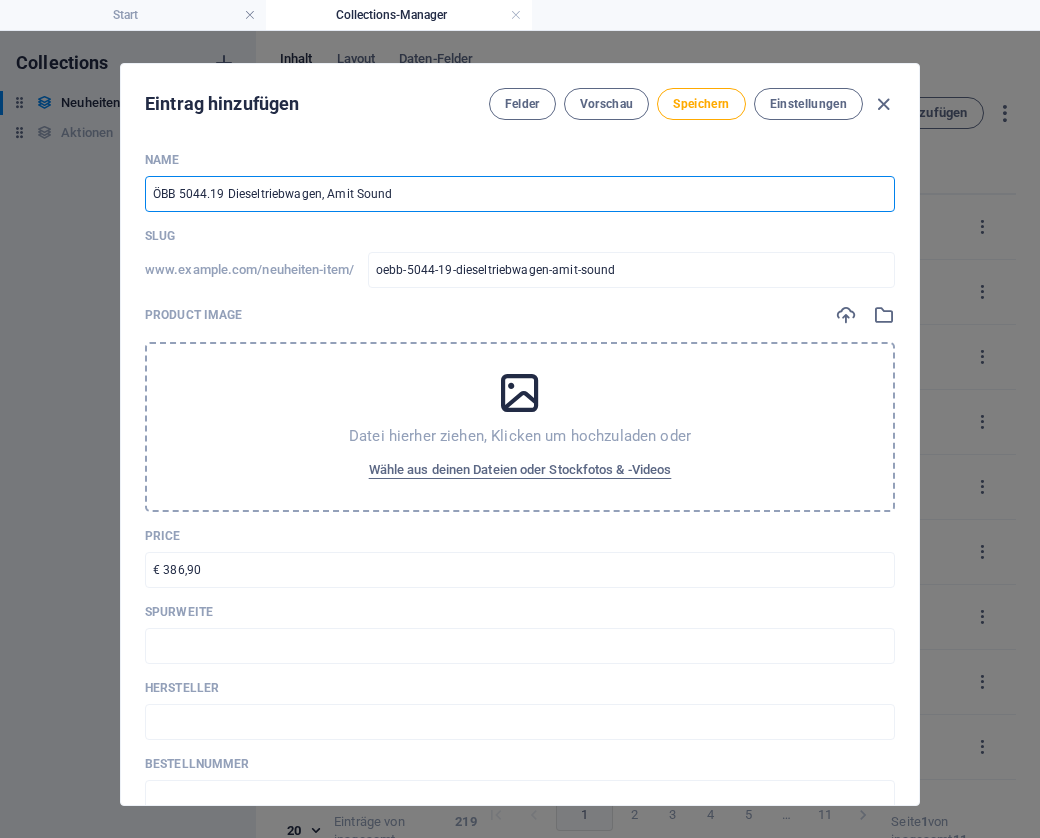 type on "ÖBB 5044.19 Dieseltriebwagen, ACmit Sound" 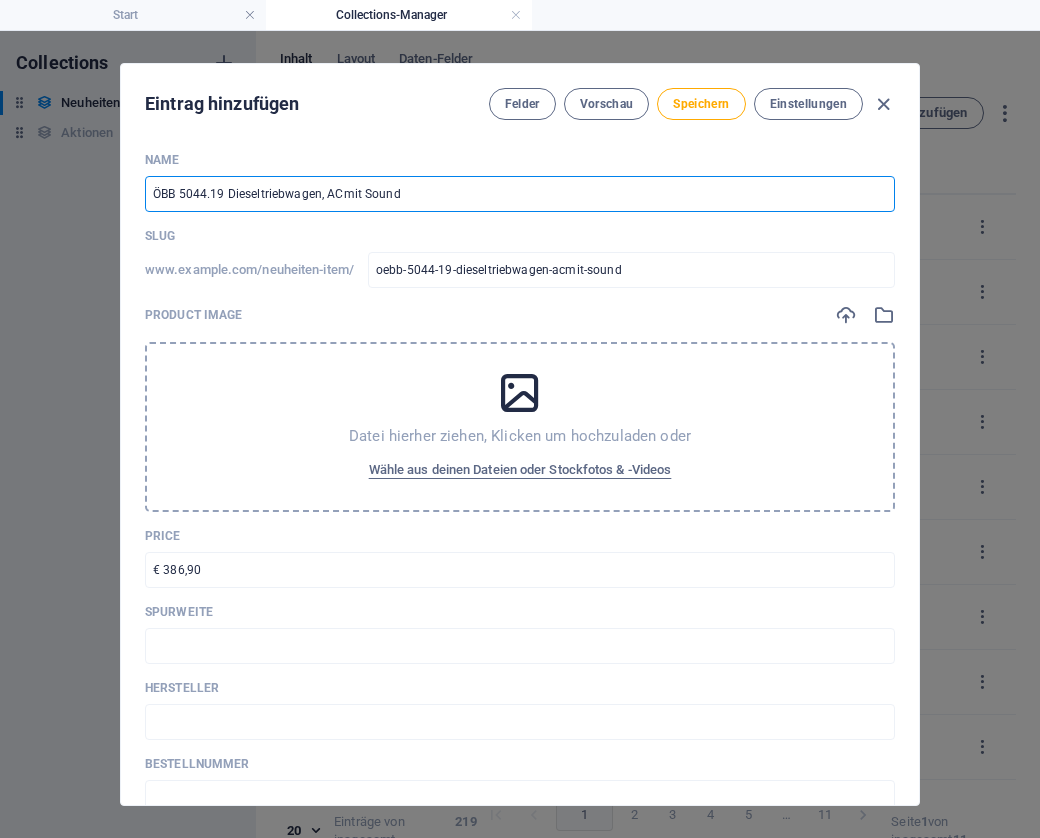 type on "ÖBB 5044.19 Dieseltriebwagen, AC,mit Sound" 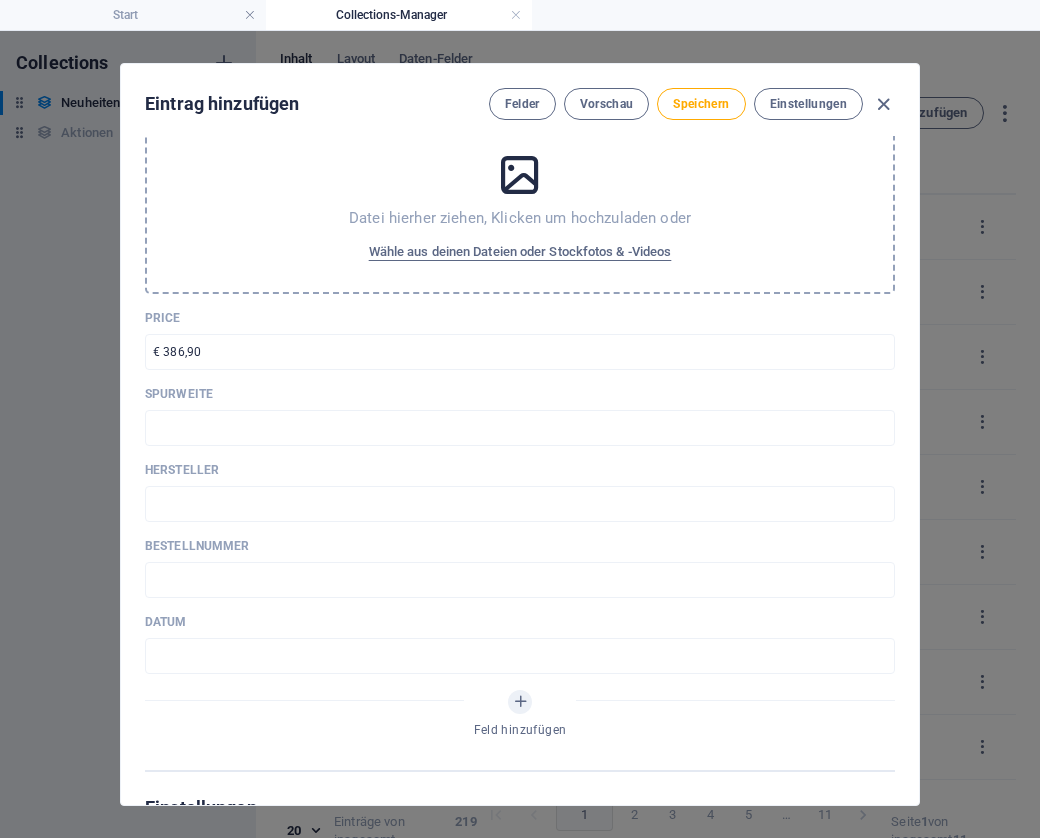 scroll, scrollTop: 282, scrollLeft: 0, axis: vertical 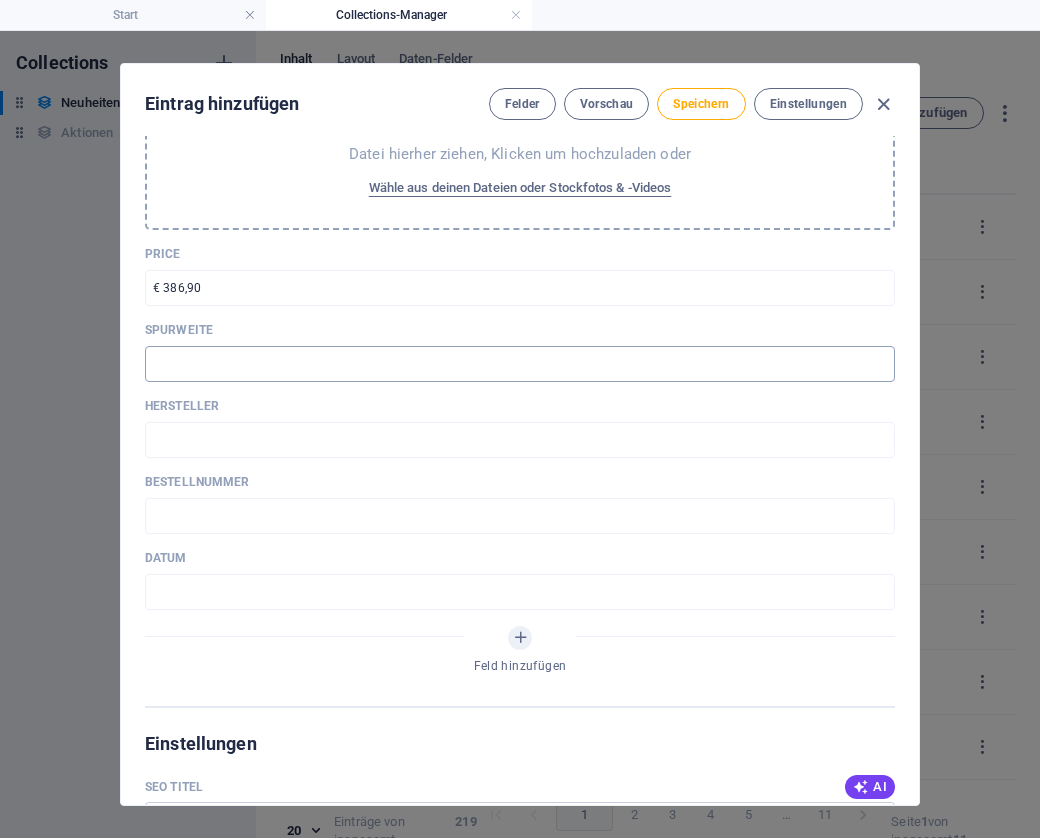 type on "ÖBB 5044.19 Dieseltriebwagen, AC, mit Sound" 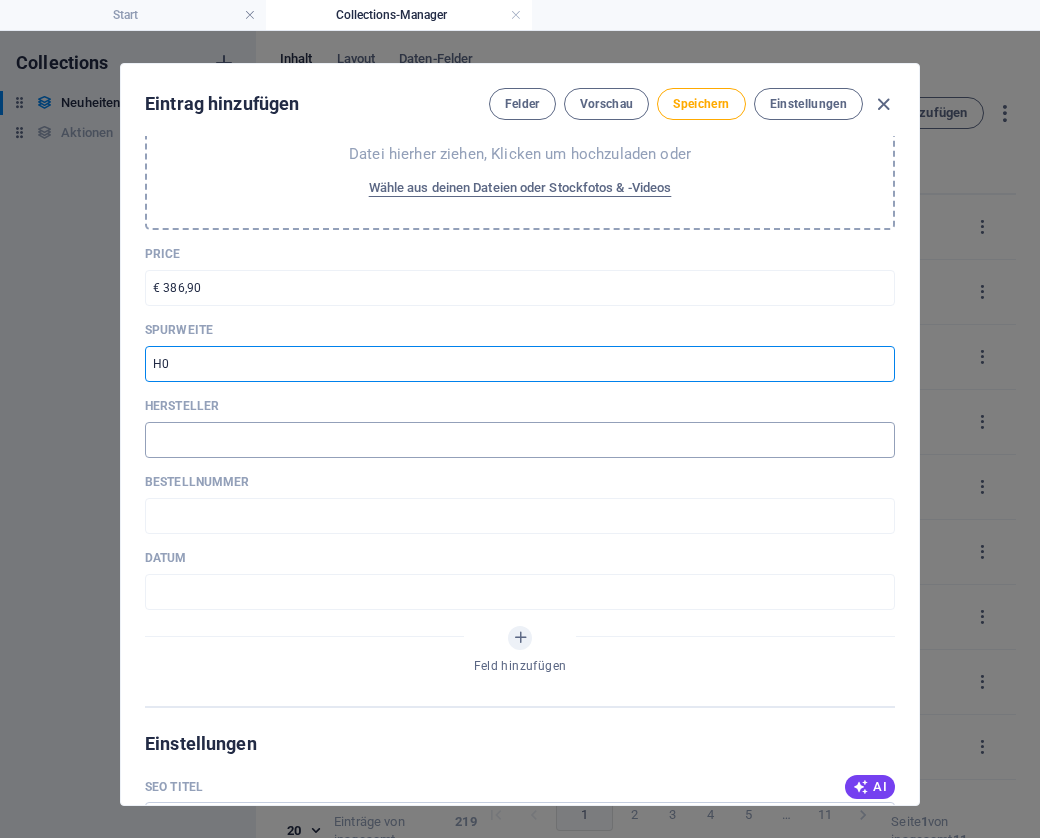 type on "H0" 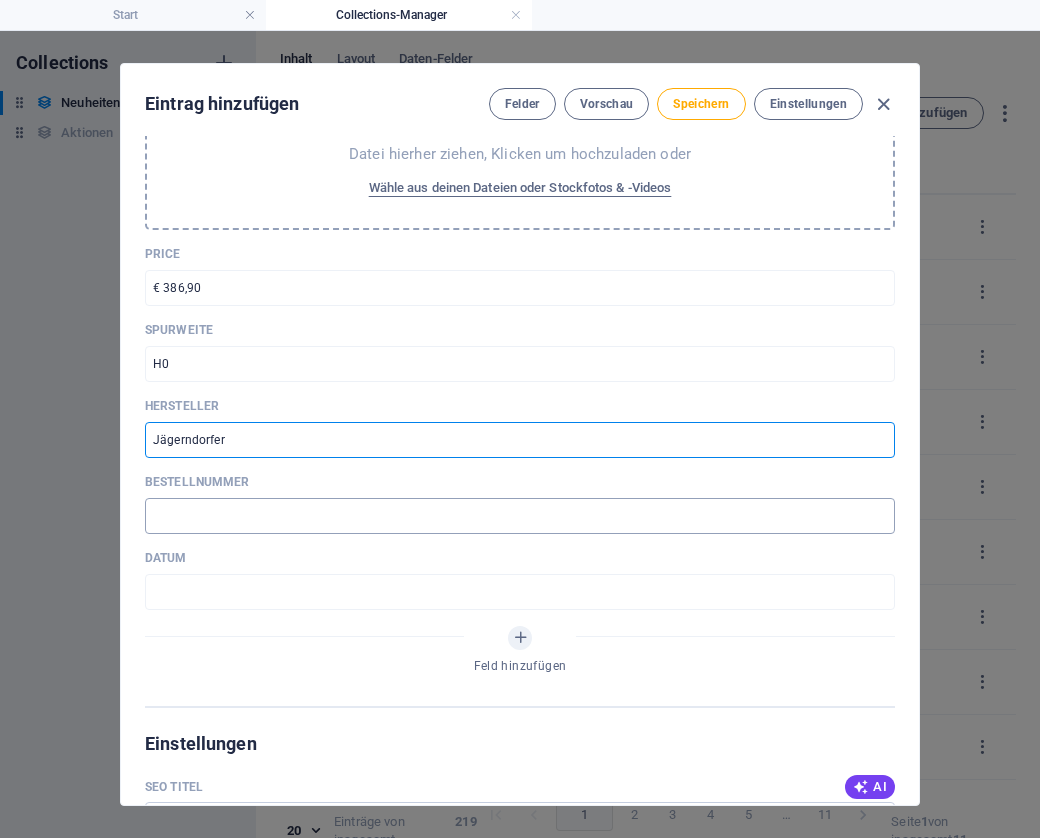 type on "Jägerndorfer" 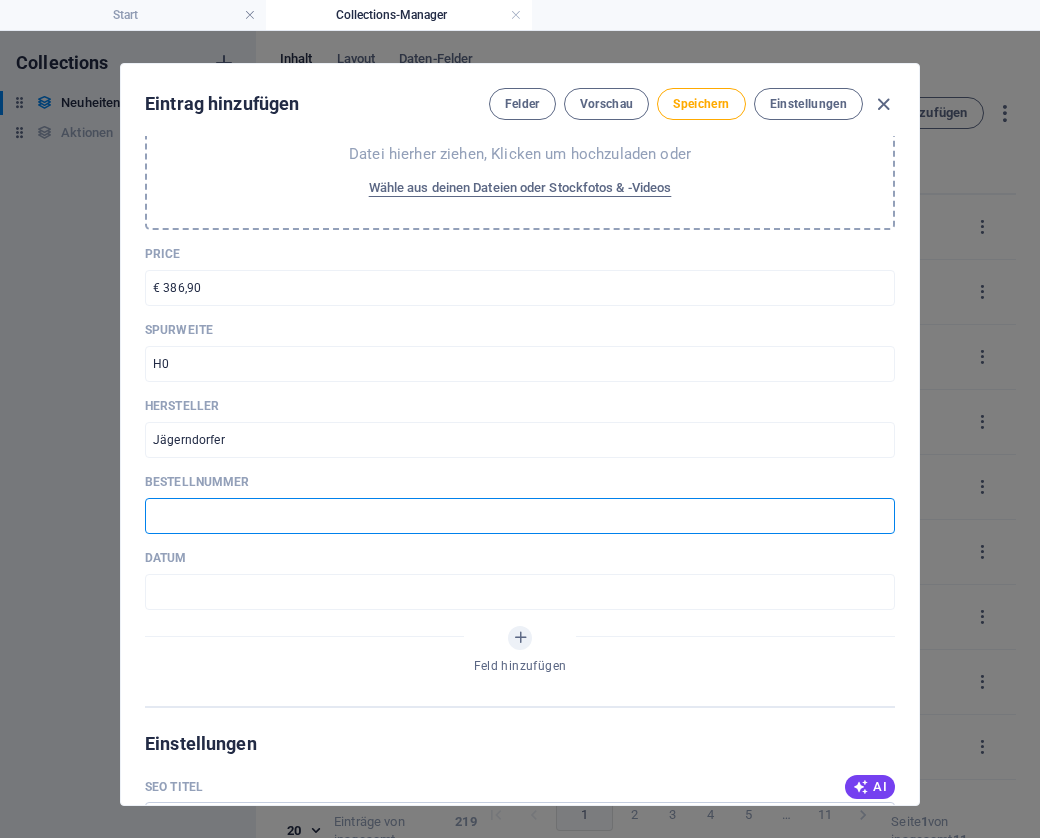 paste on "13062" 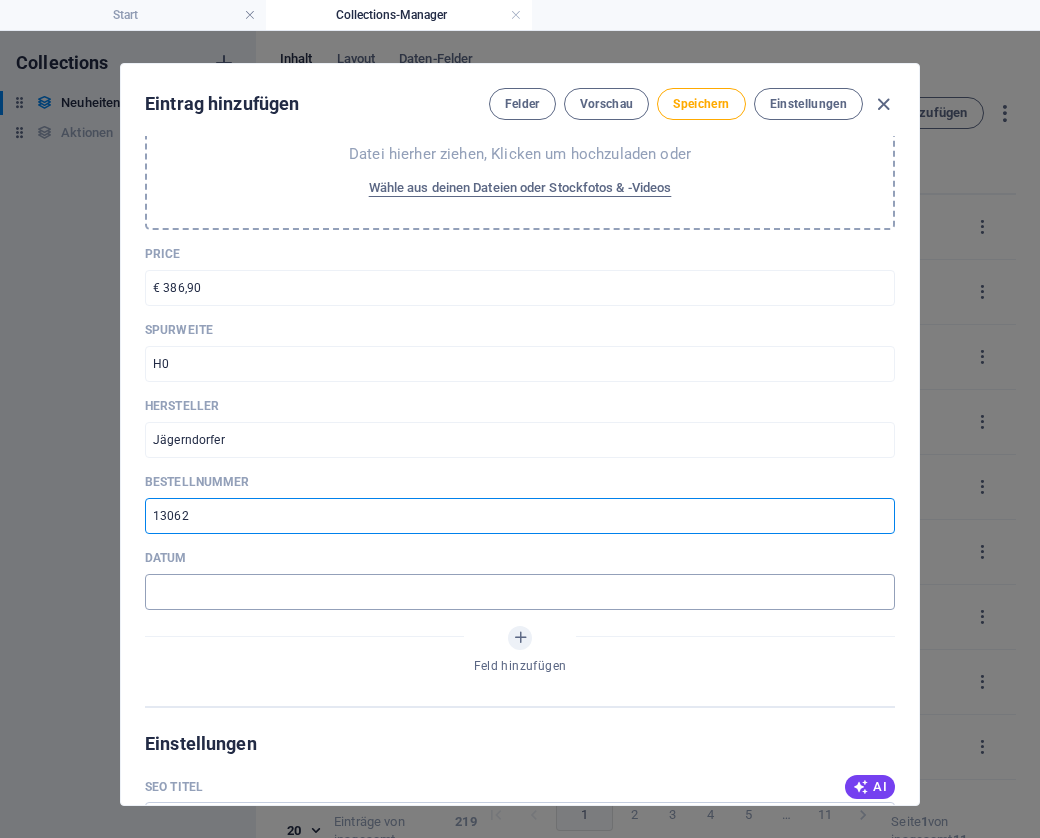 type on "13062" 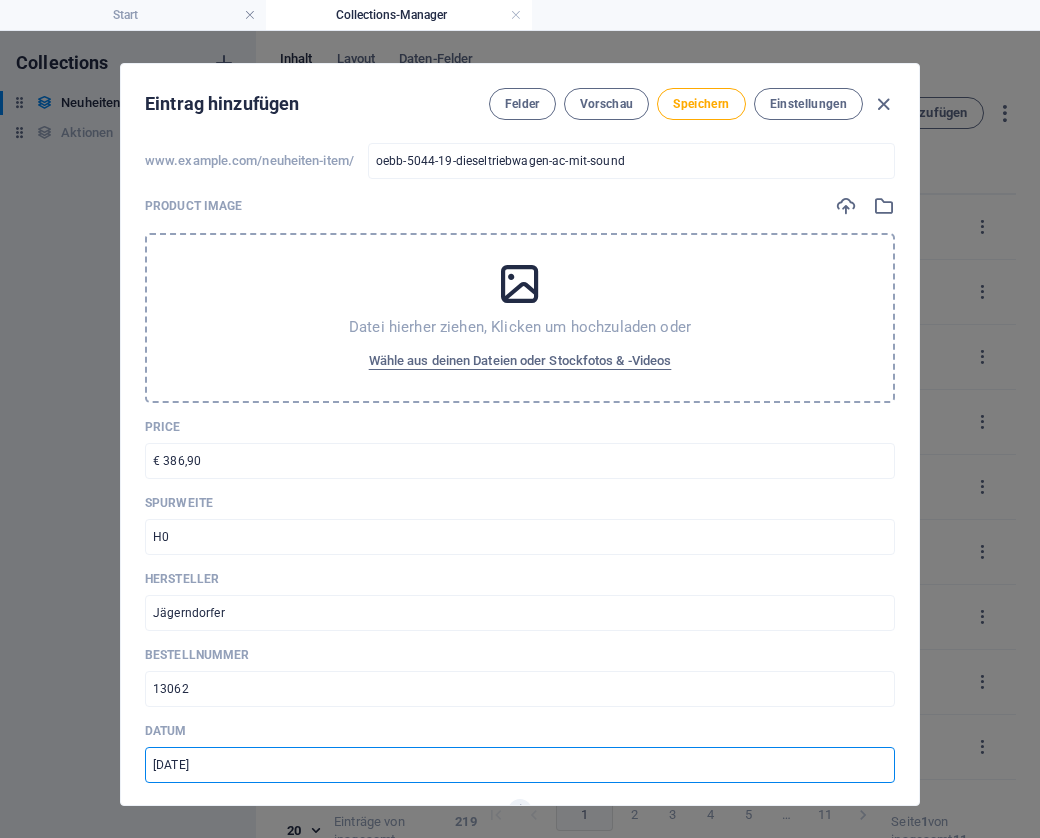 scroll, scrollTop: 71, scrollLeft: 0, axis: vertical 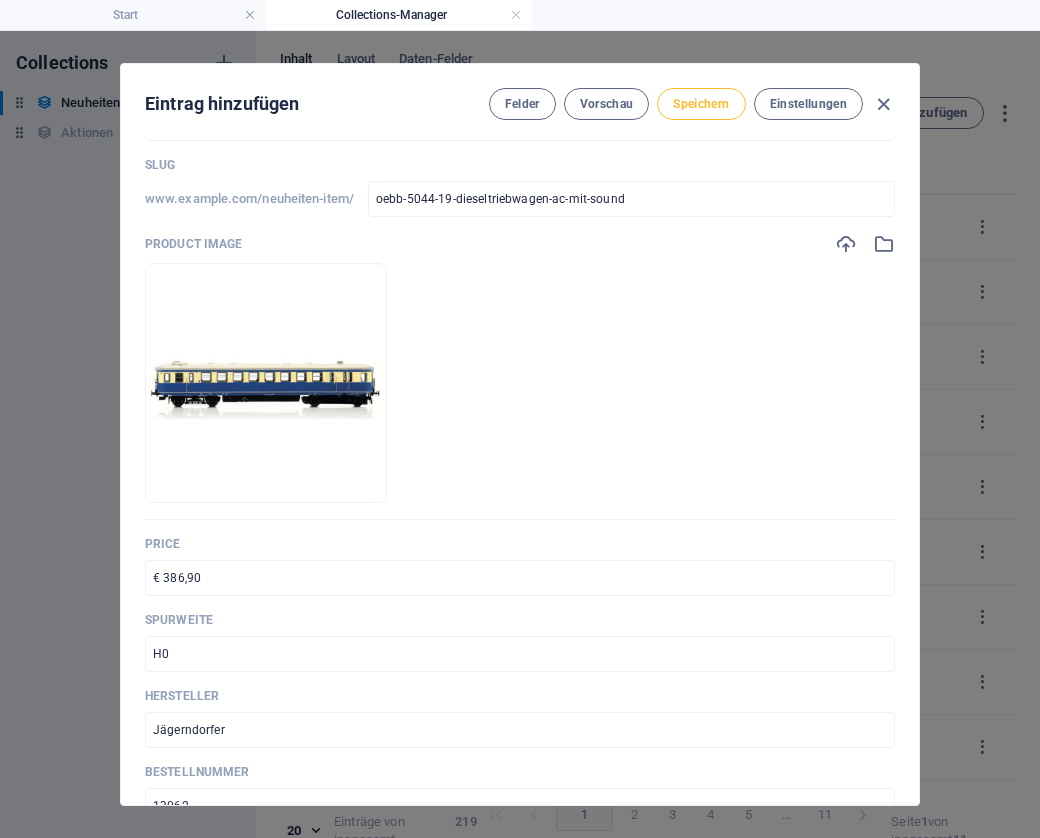 type on "[DATE]" 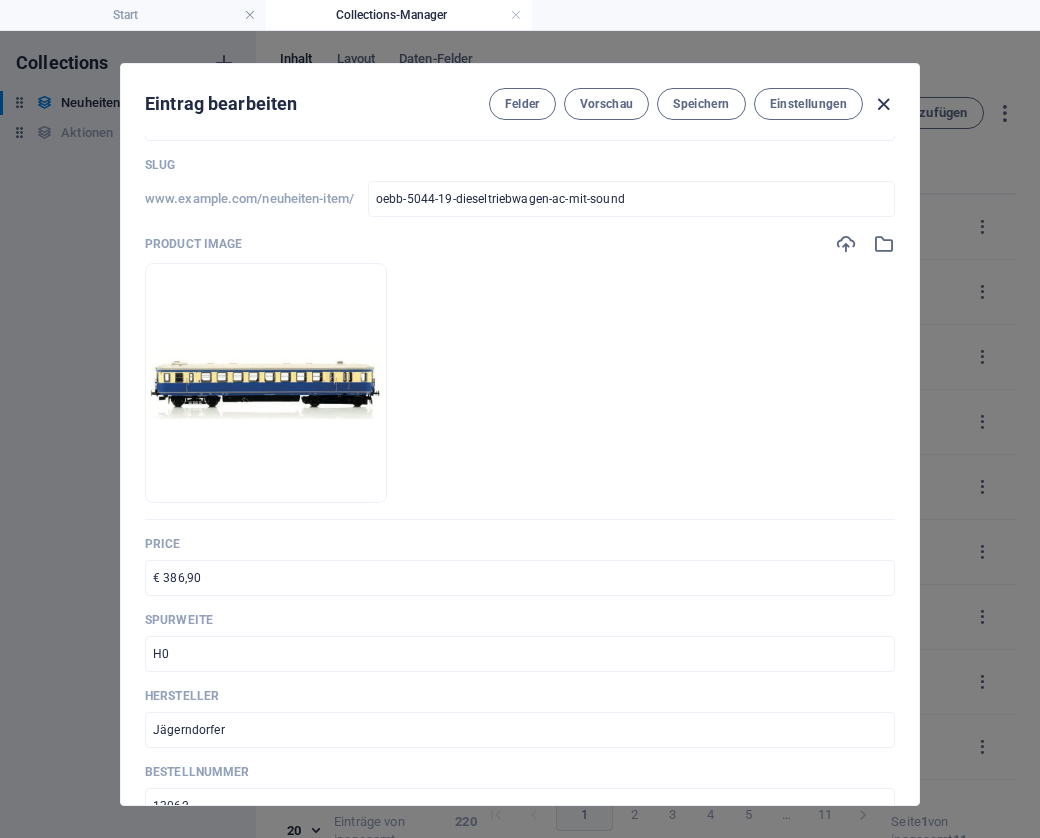 click at bounding box center [883, 104] 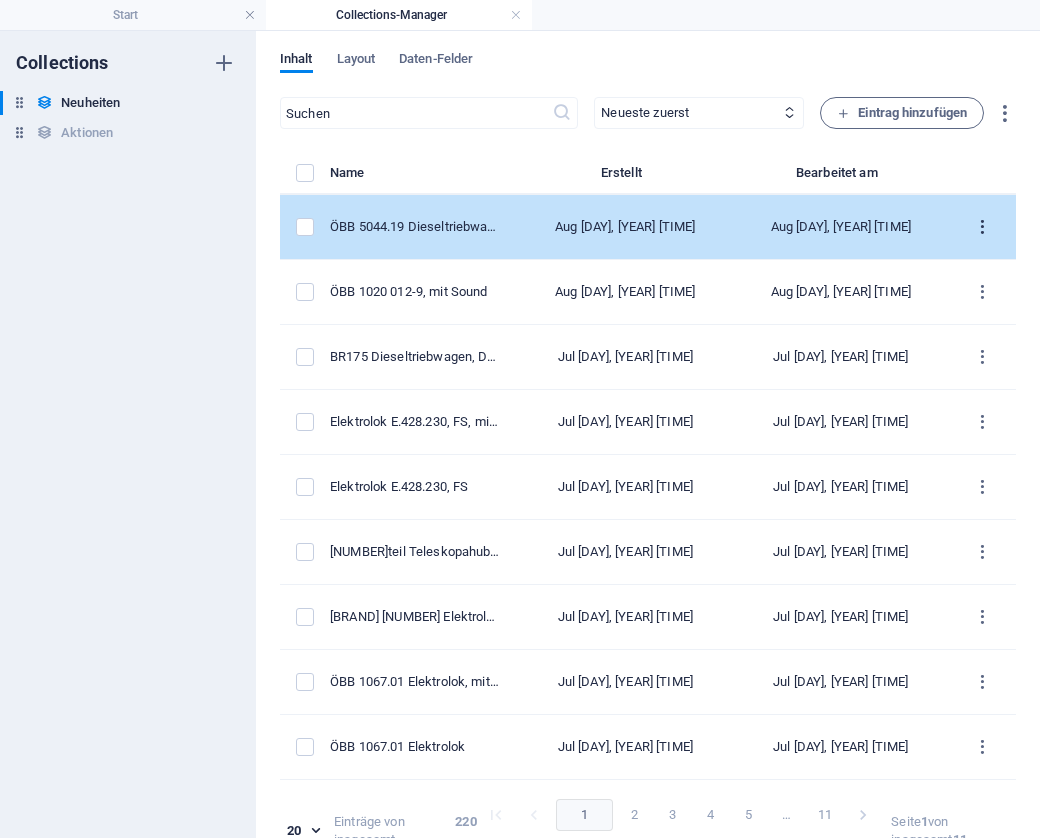 click at bounding box center [982, 227] 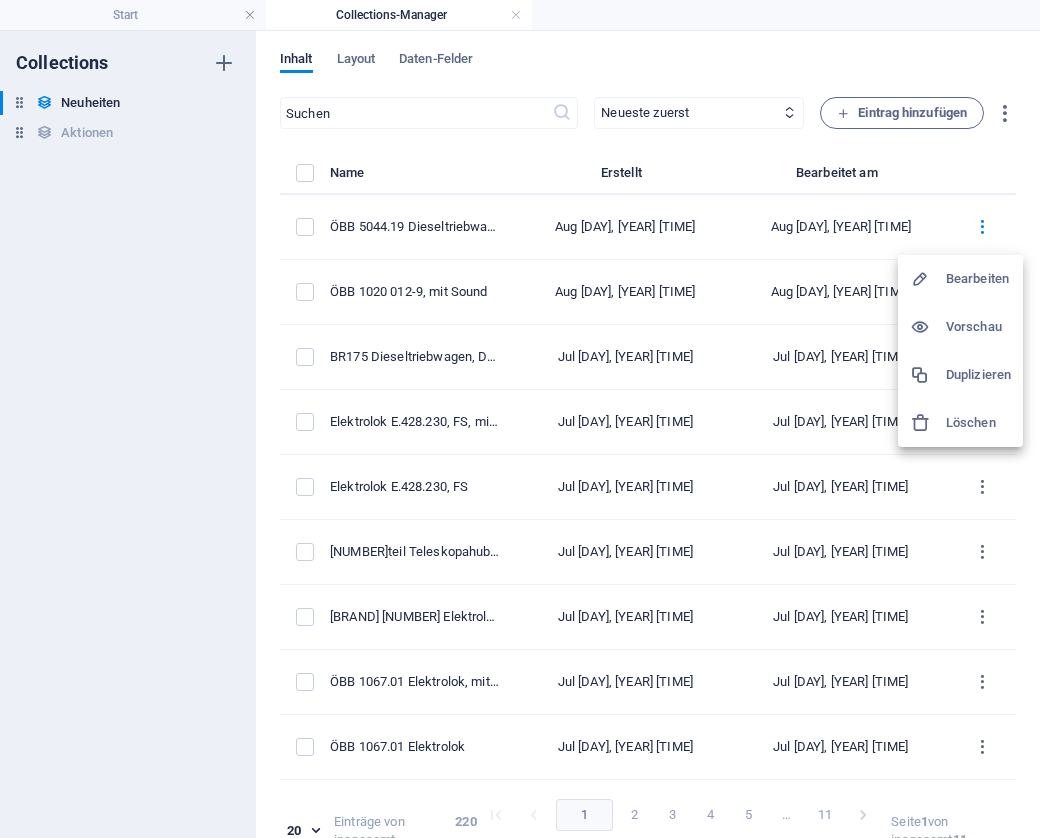 click on "Duplizieren" at bounding box center (978, 375) 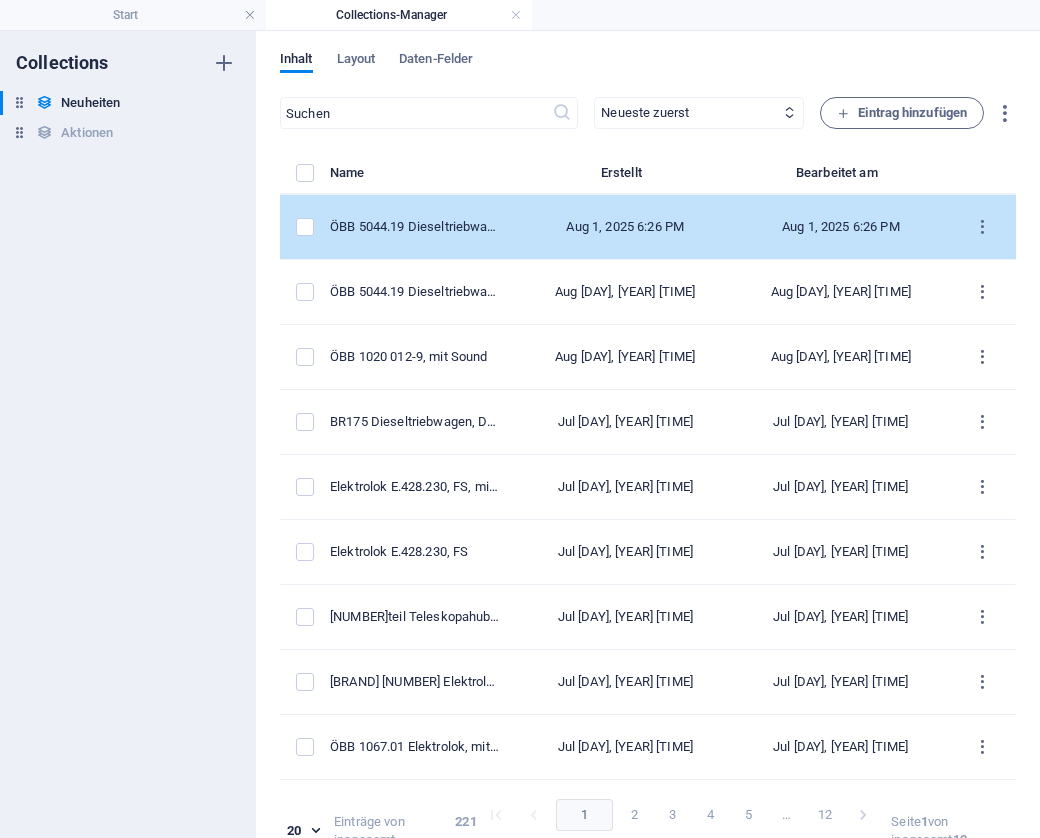 click on "ÖBB 5044.19 Dieseltriebwagen, AC, mit Sound (Copy)" at bounding box center (424, 227) 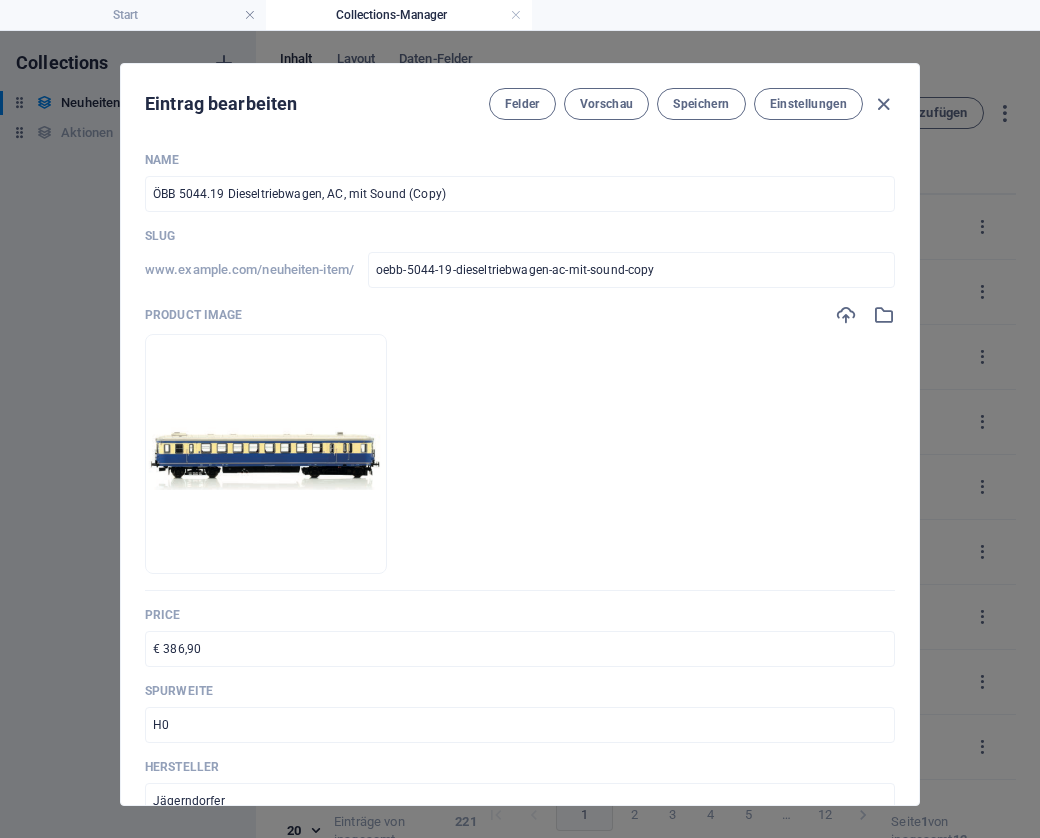 click on "ÖBB 5044.19 Dieseltriebwagen, AC, mit Sound (Copy)" at bounding box center (520, 194) 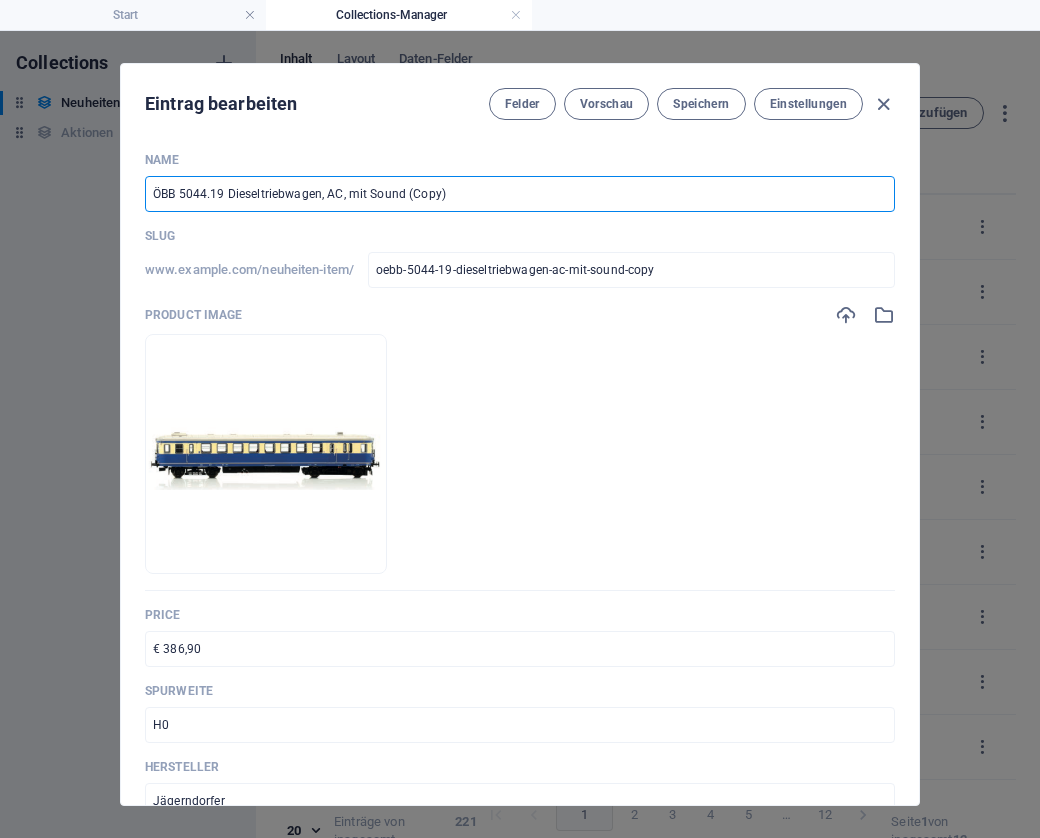 click on "ÖBB 5044.19 Dieseltriebwagen, AC, mit Sound (Copy)" at bounding box center [520, 194] 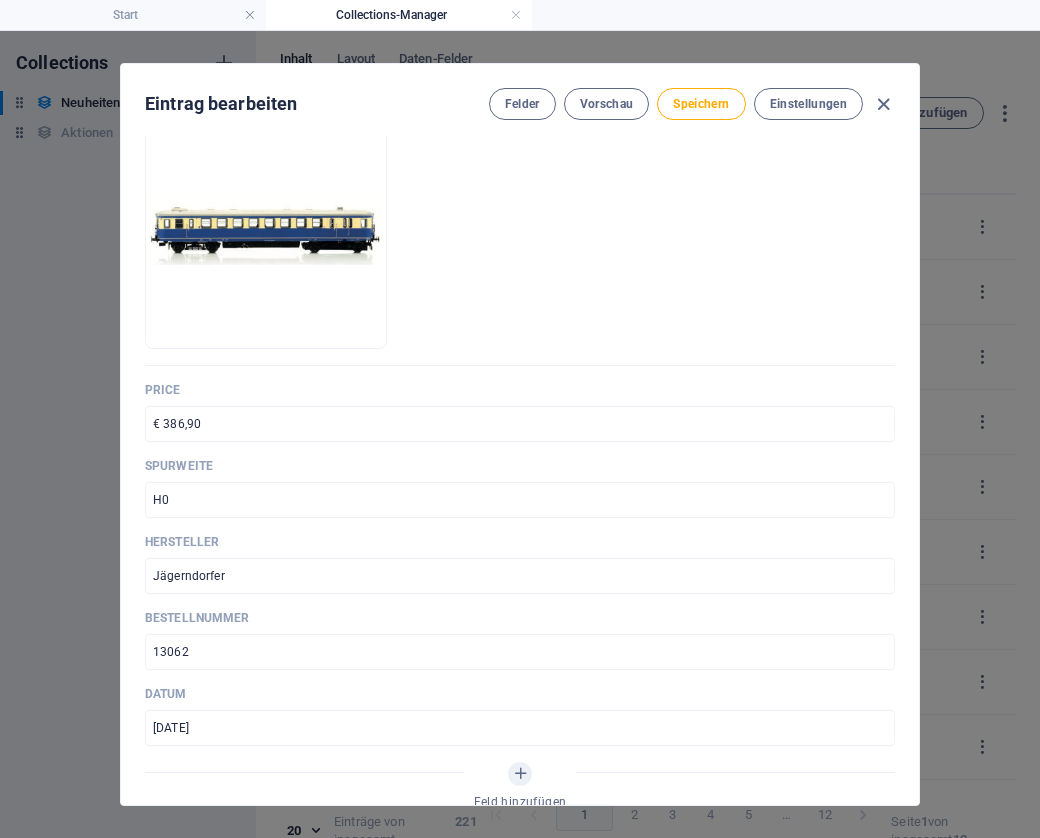 scroll, scrollTop: 228, scrollLeft: 0, axis: vertical 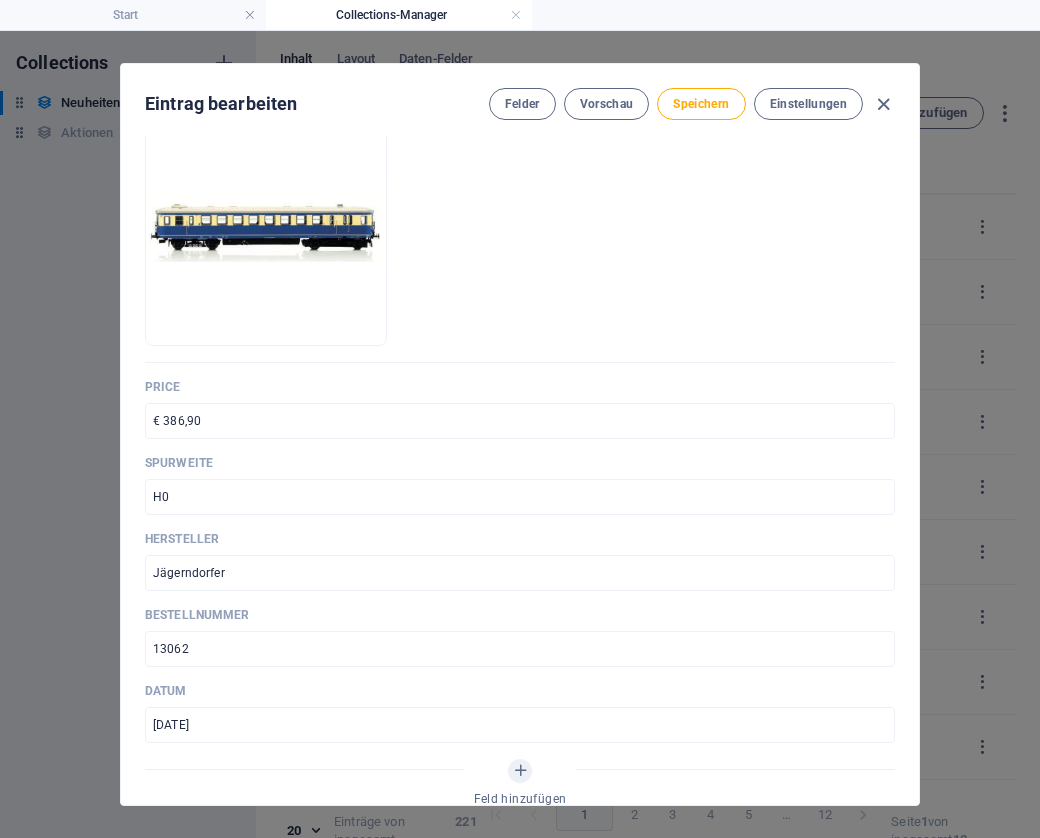 type on "ÖBB 1245.522" 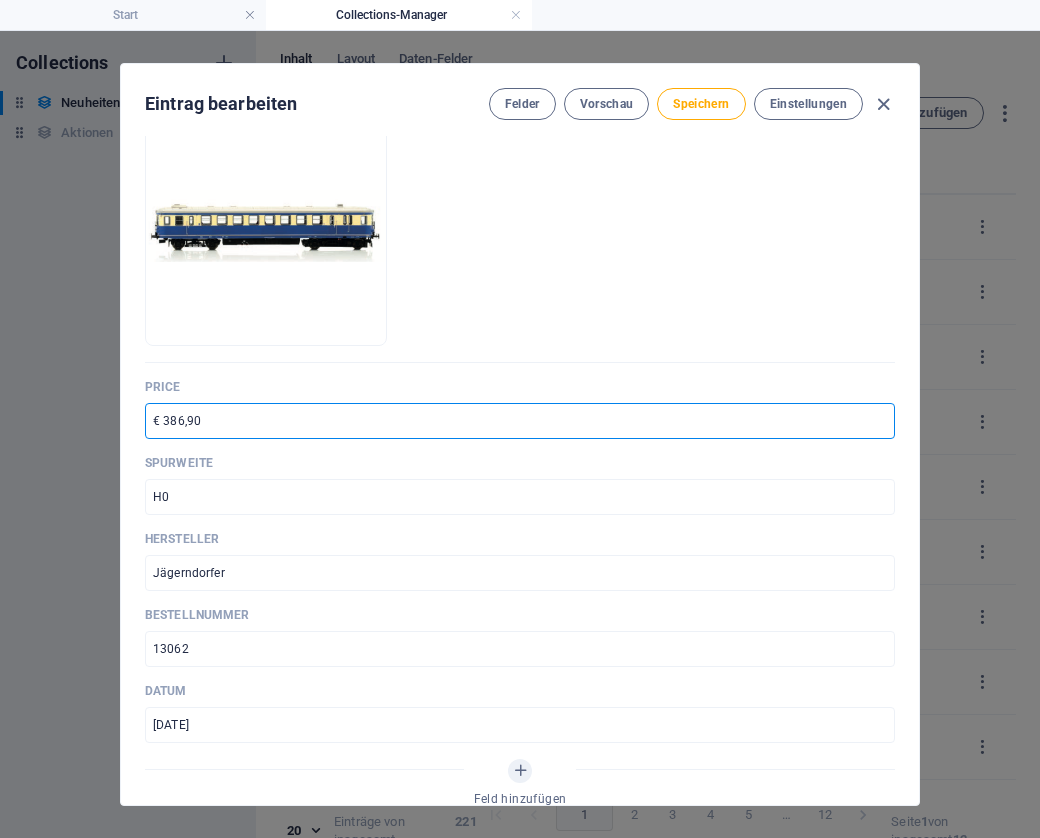 paste on "206,0" 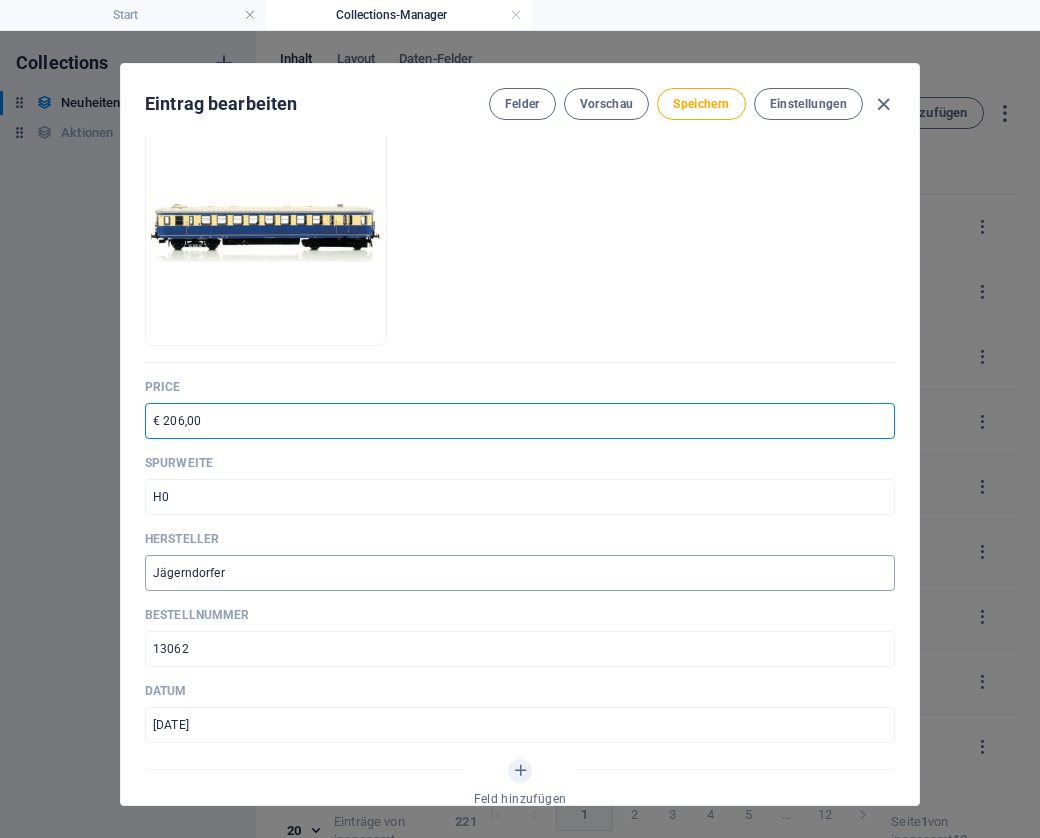type on "€ 206,00" 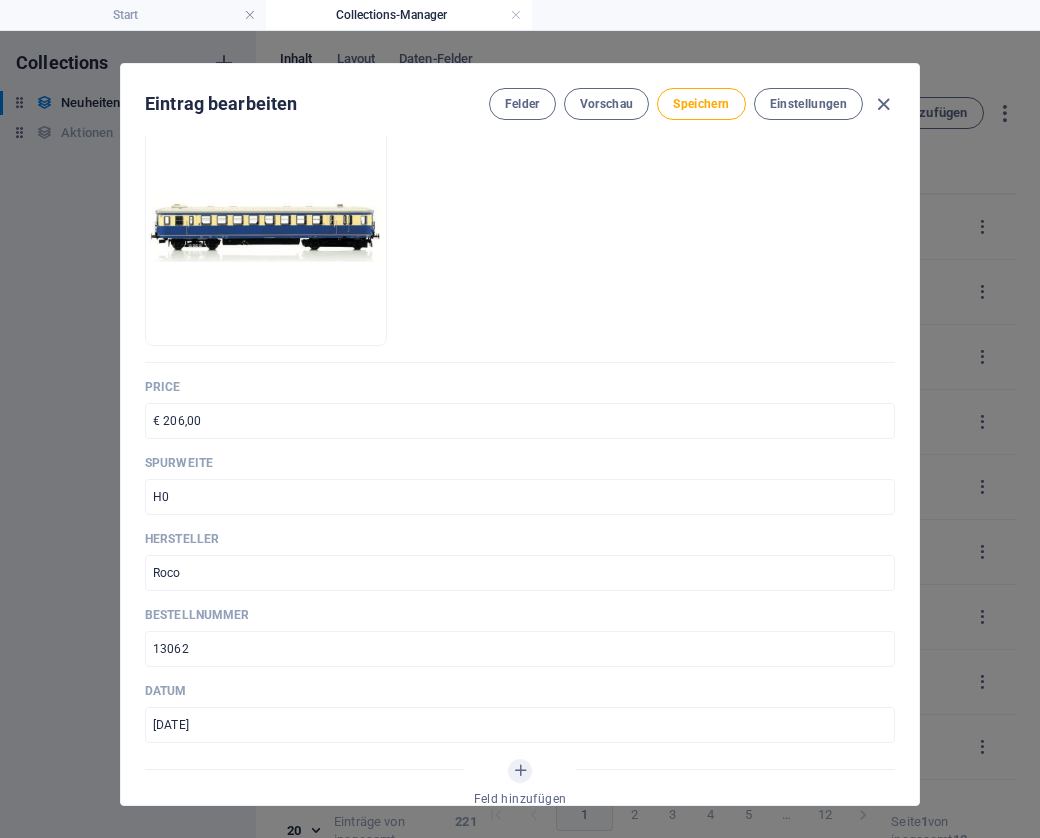 type on "Roco" 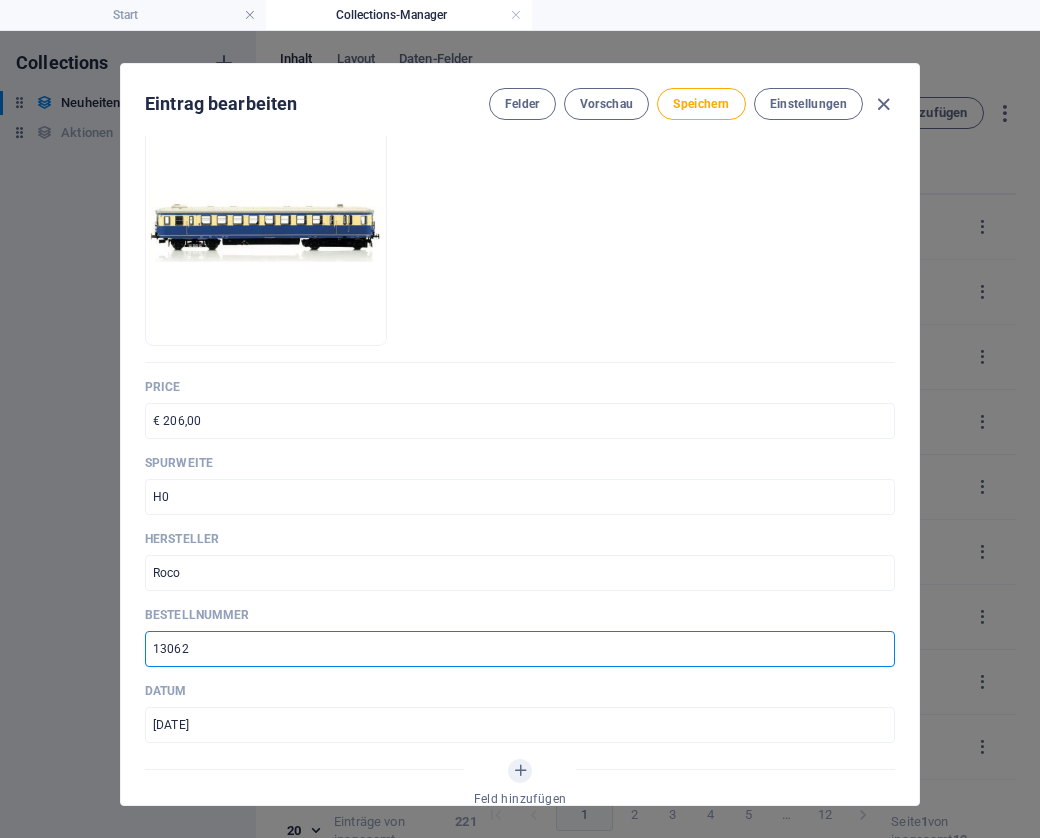 paste on "7500121" 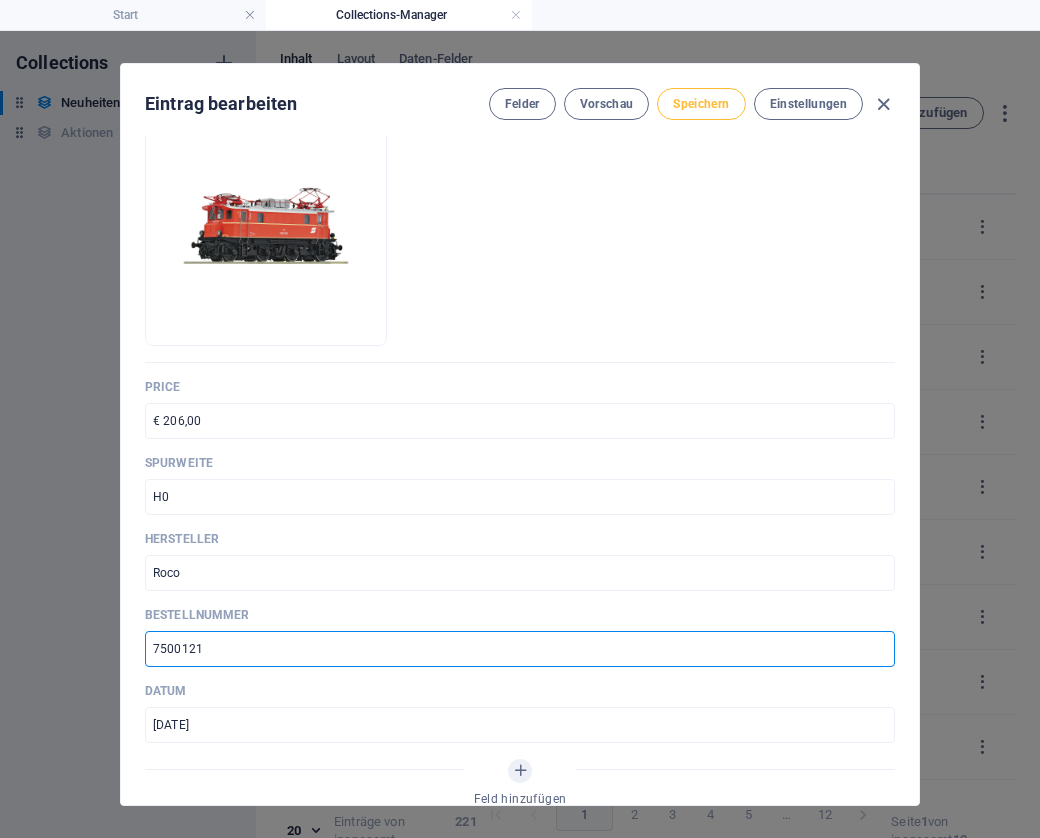 type on "7500121" 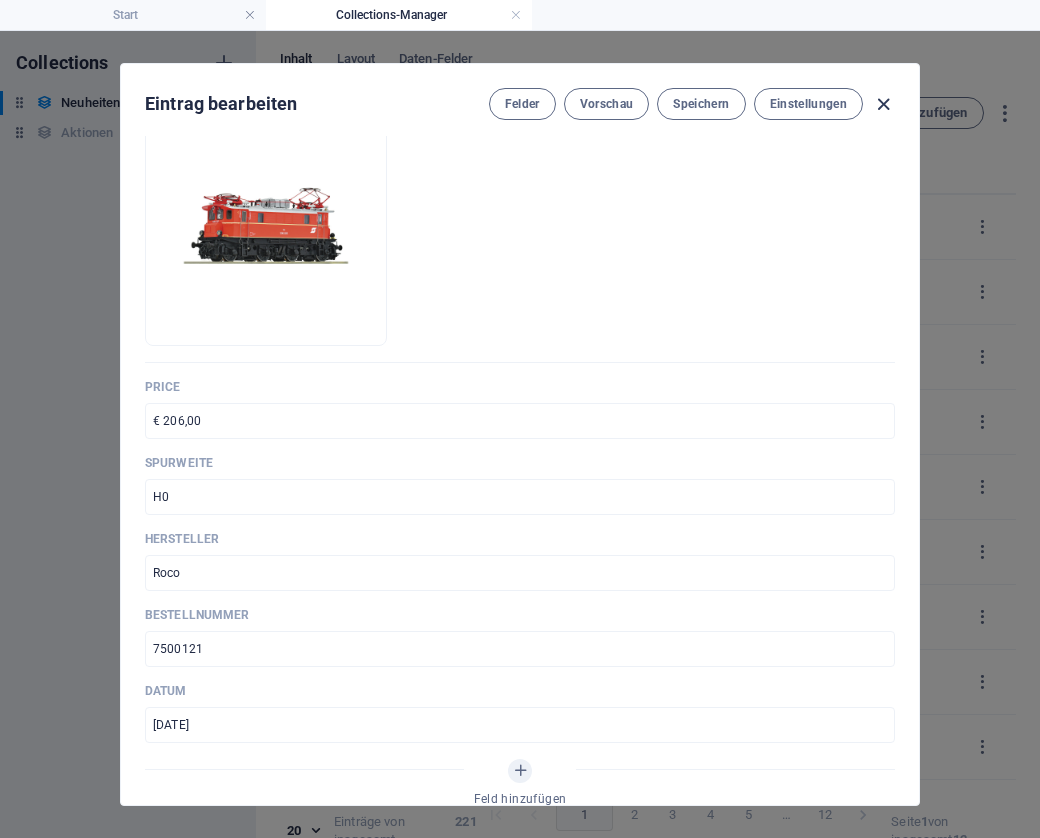 click at bounding box center (883, 104) 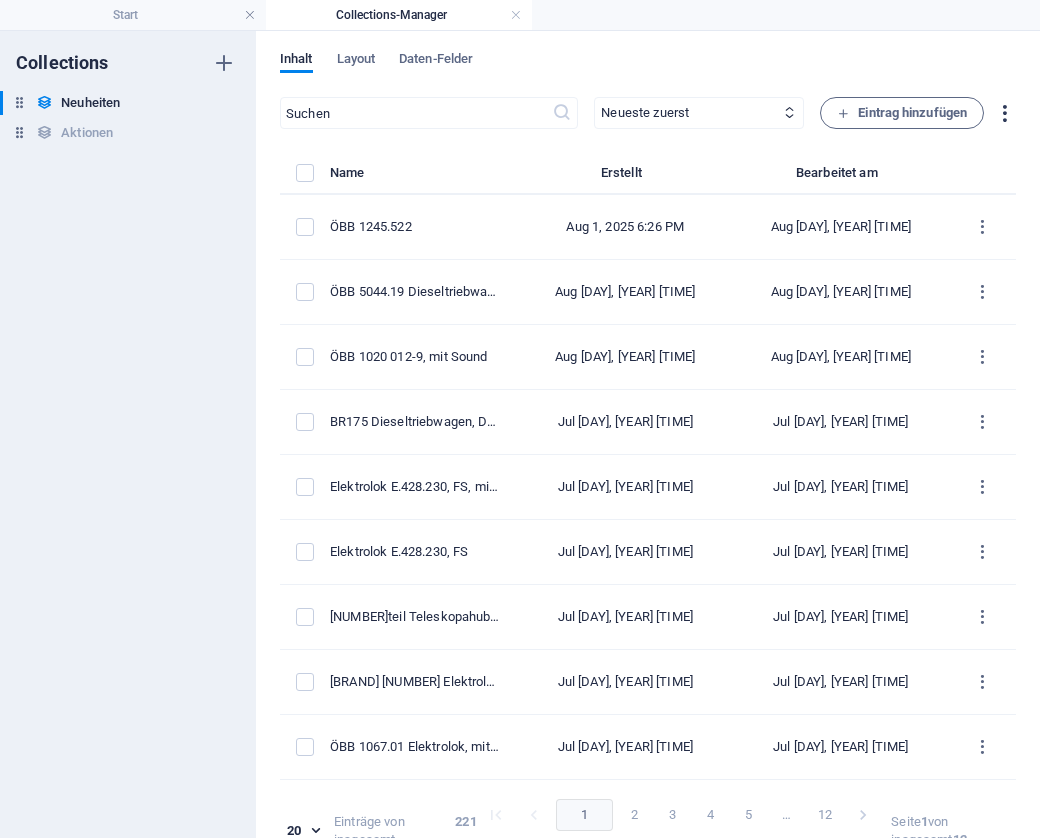 click at bounding box center (1004, 113) 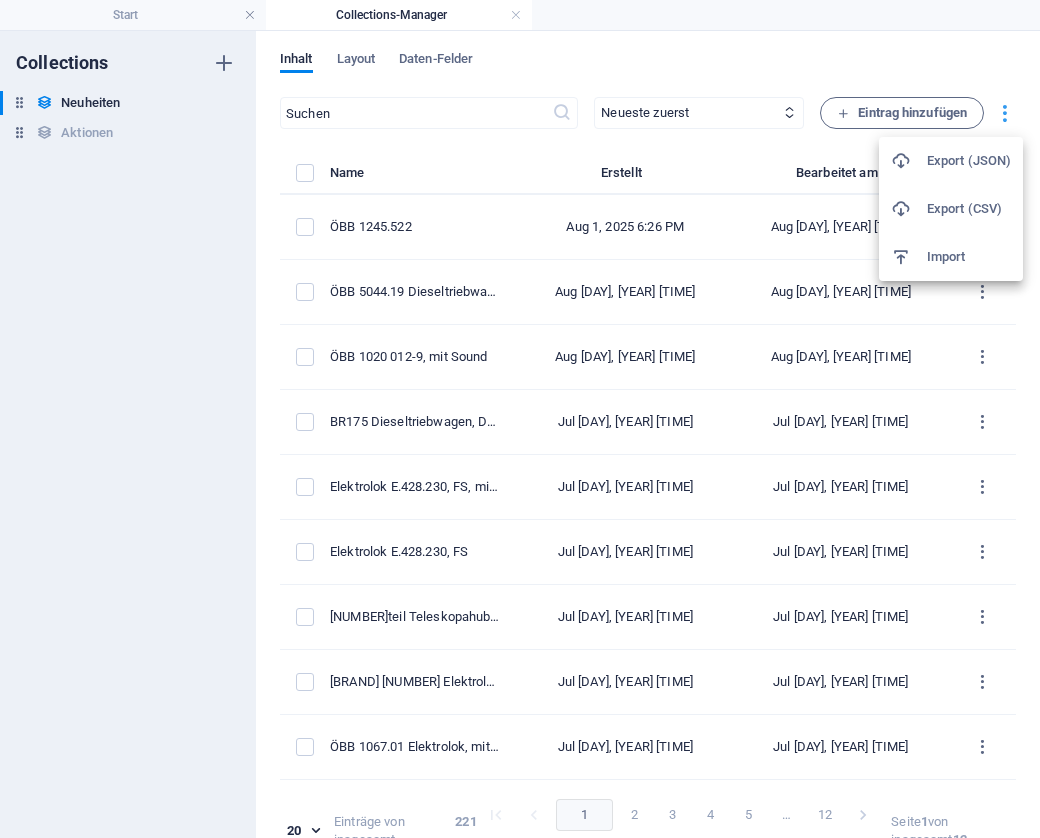 click at bounding box center [520, 419] 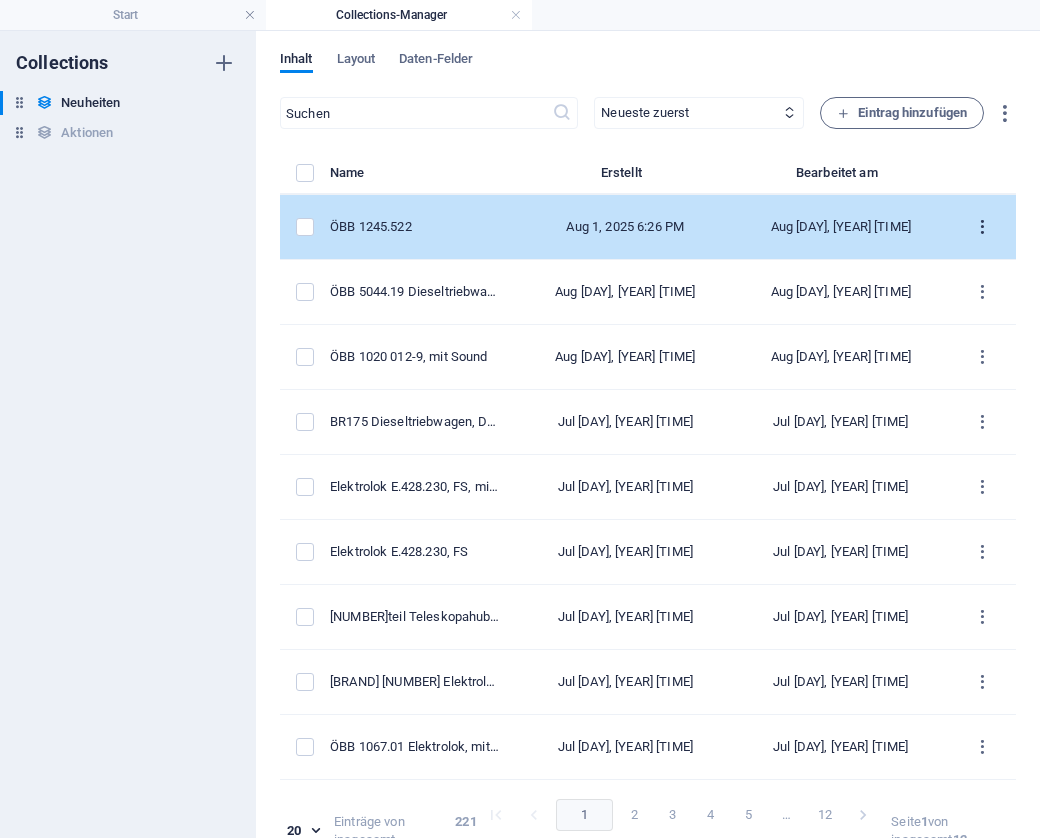click at bounding box center [982, 227] 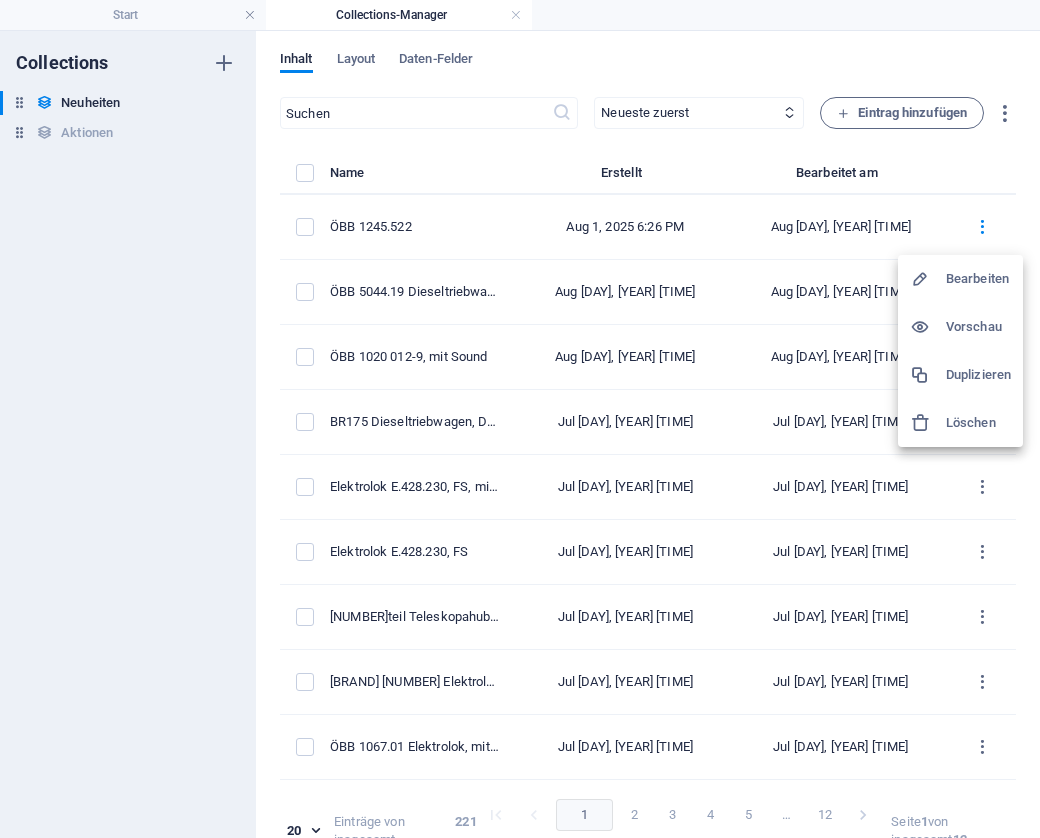 click on "Duplizieren" at bounding box center (978, 375) 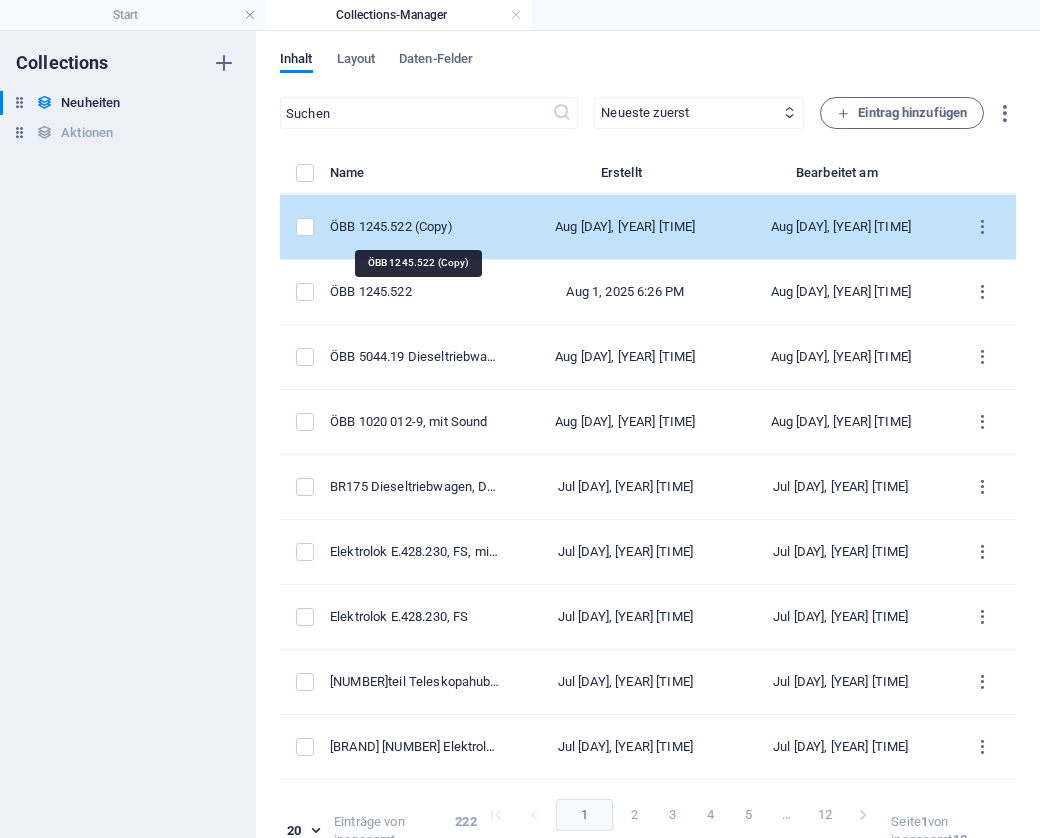 click on "ÖBB 1245.522 (Copy)" at bounding box center (416, 227) 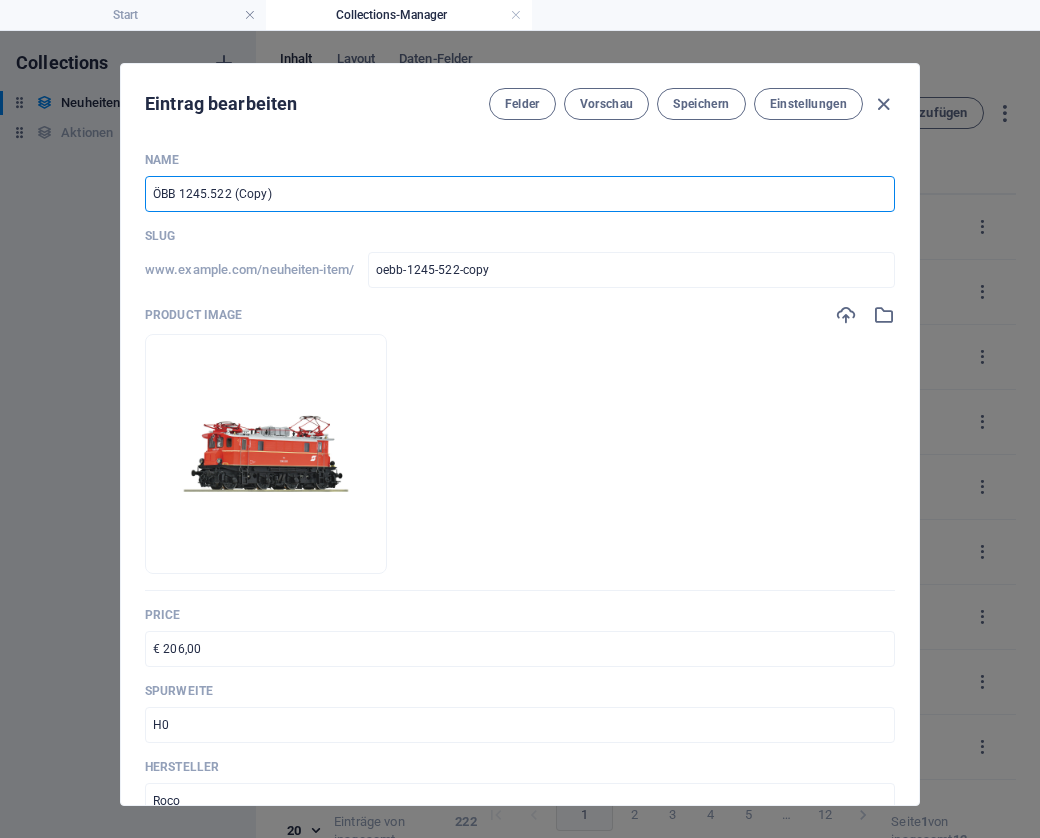 drag, startPoint x: 288, startPoint y: 194, endPoint x: 229, endPoint y: 188, distance: 59.3043 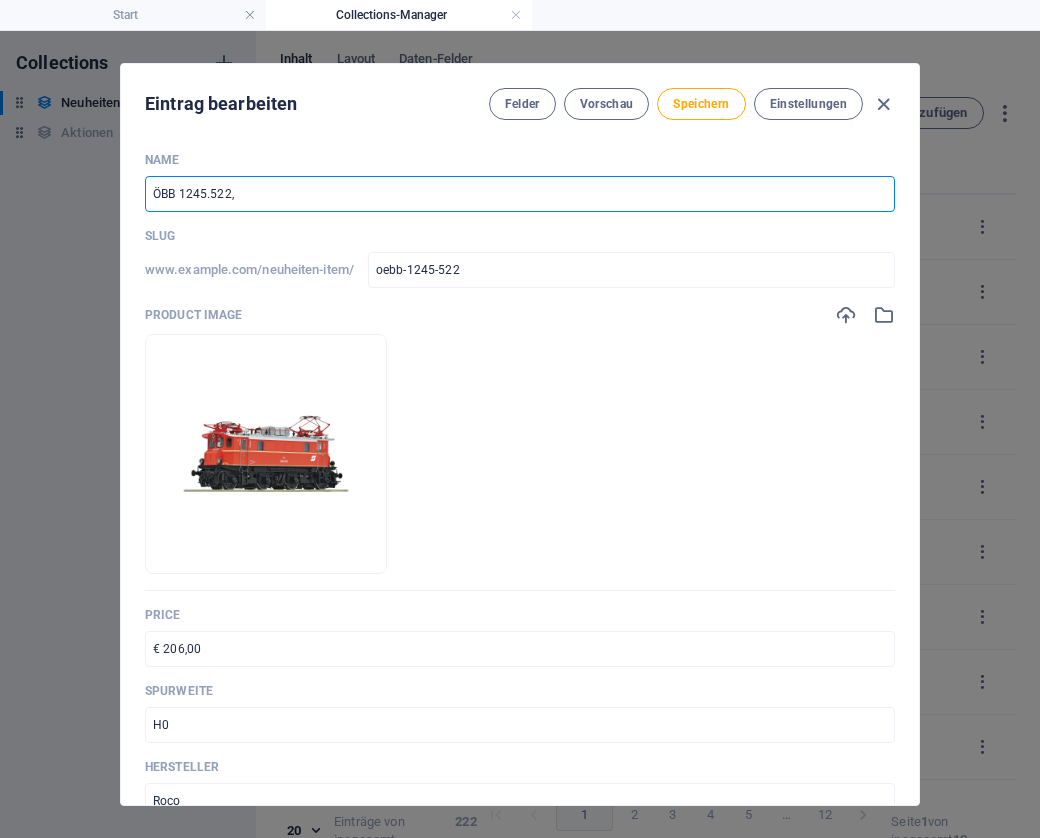 type on "ÖBB 1245.522, m" 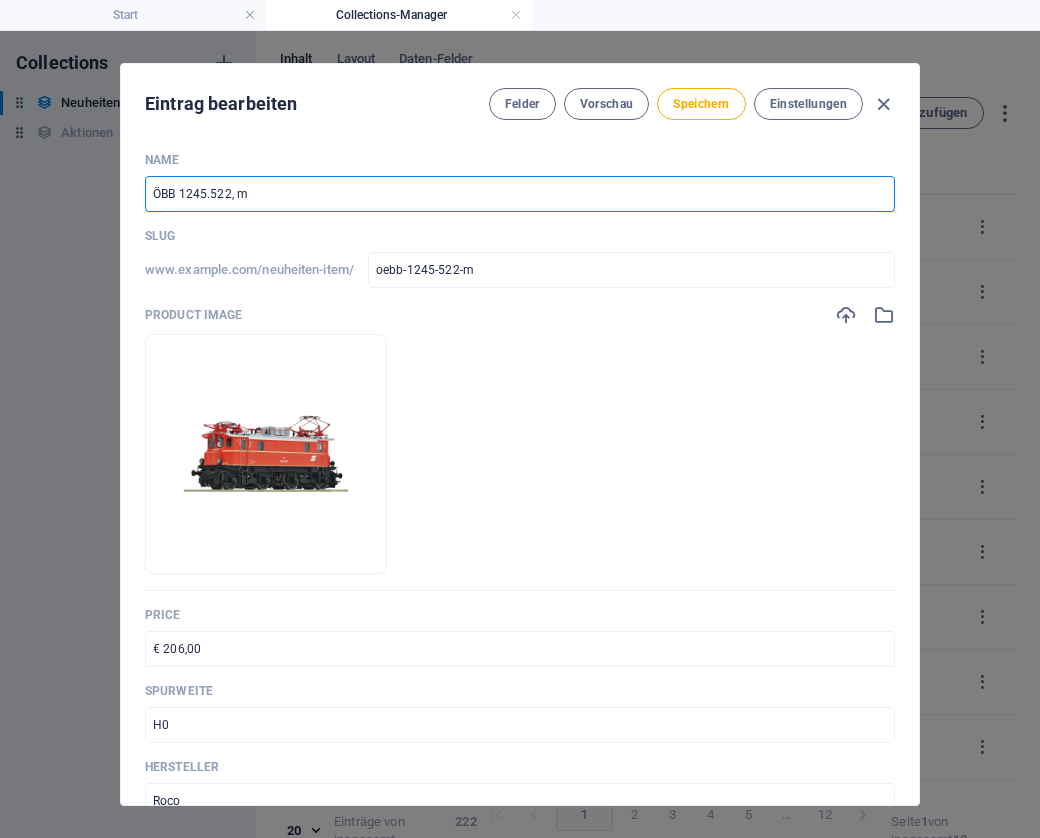 type on "ÖBB 1245.522, mi" 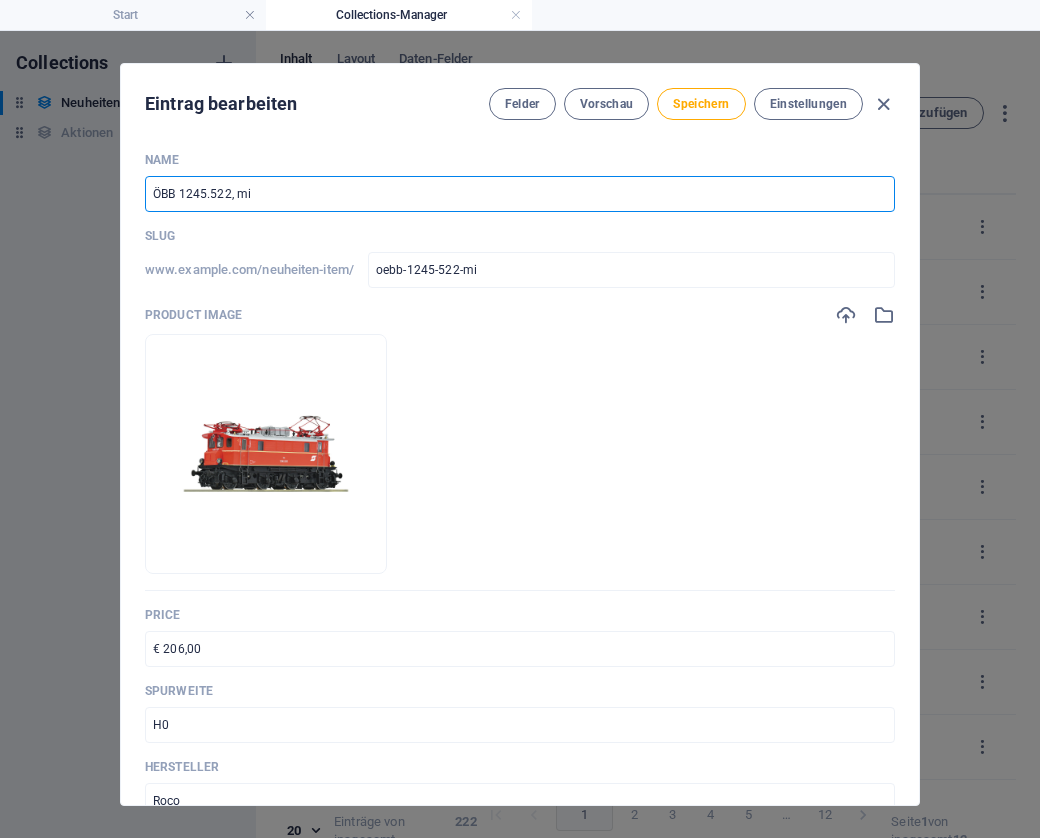 type on "ÖBB 1245.522, mit" 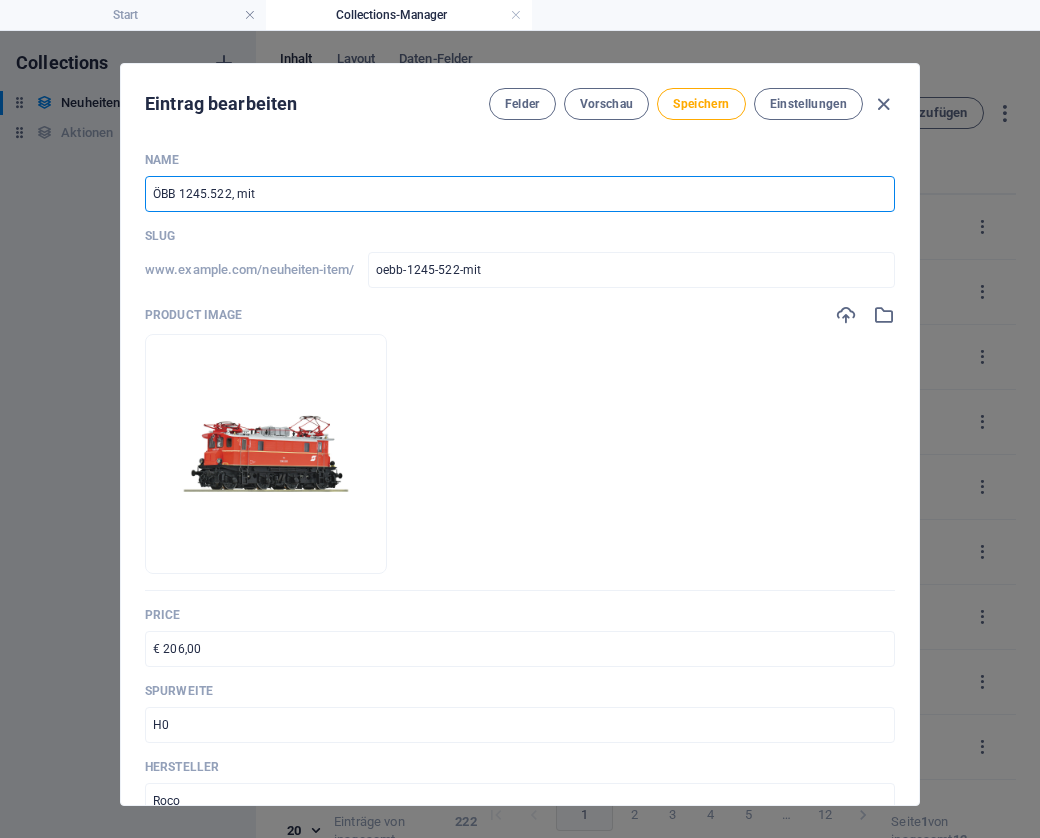 type on "ÖBB 1245.522, mit S" 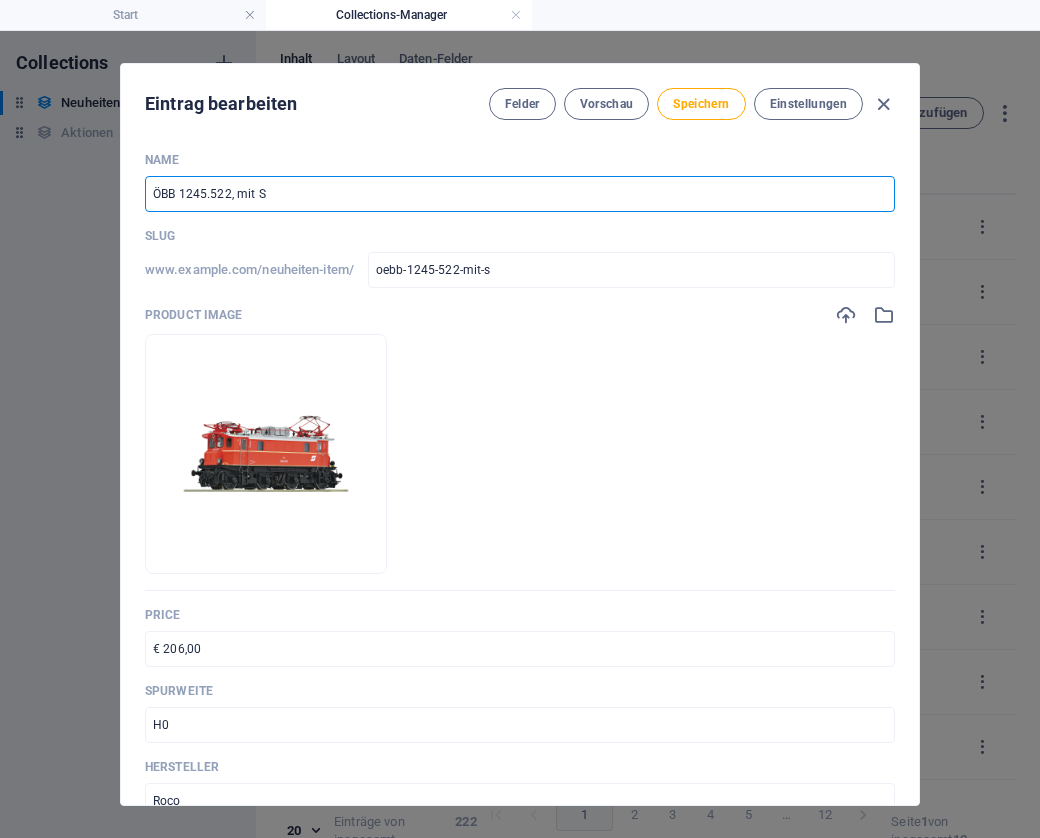 type on "ÖBB 1245.522, mit So" 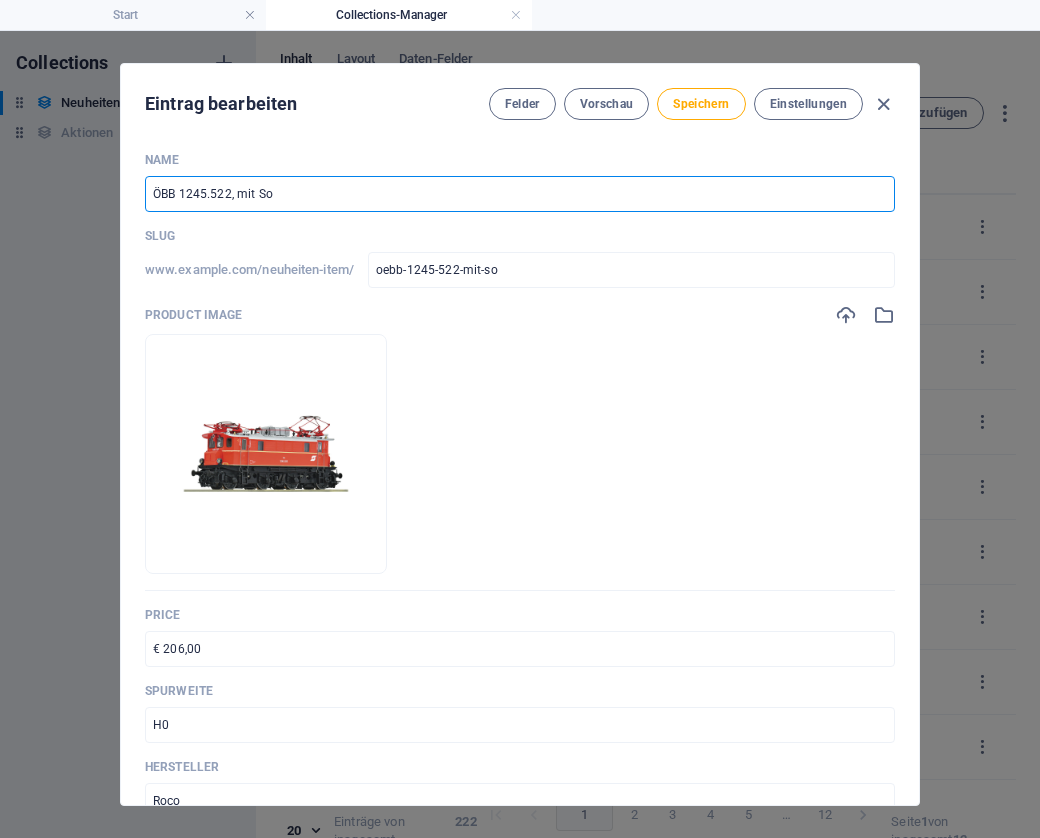 type on "ÖBB 1245.522, mit Sou" 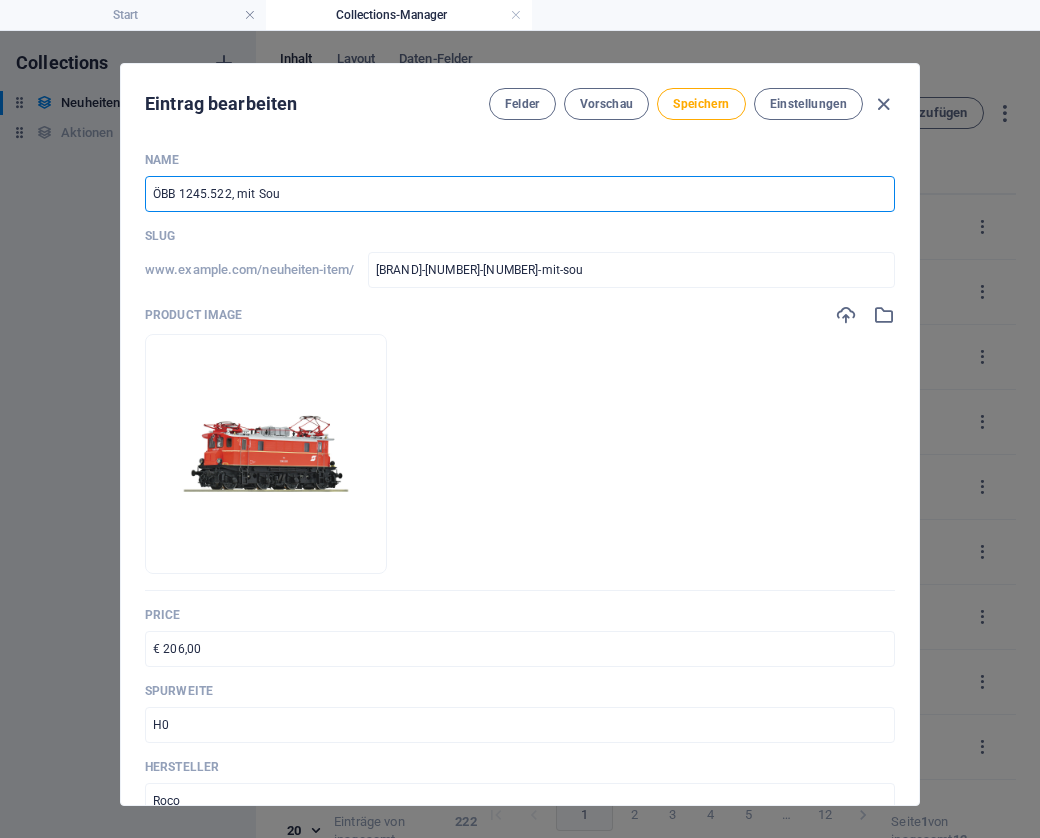 type on "ÖBB 1245.522, mit Soun" 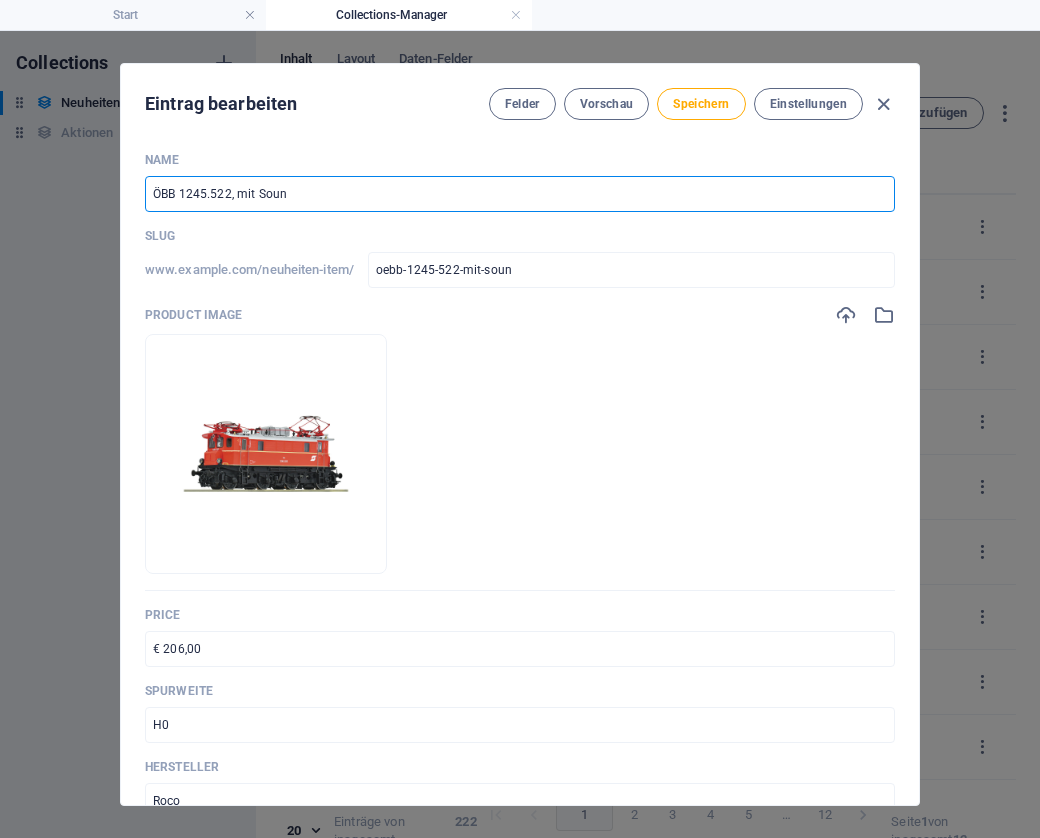 type on "ÖBB 1245.522, mit Sound" 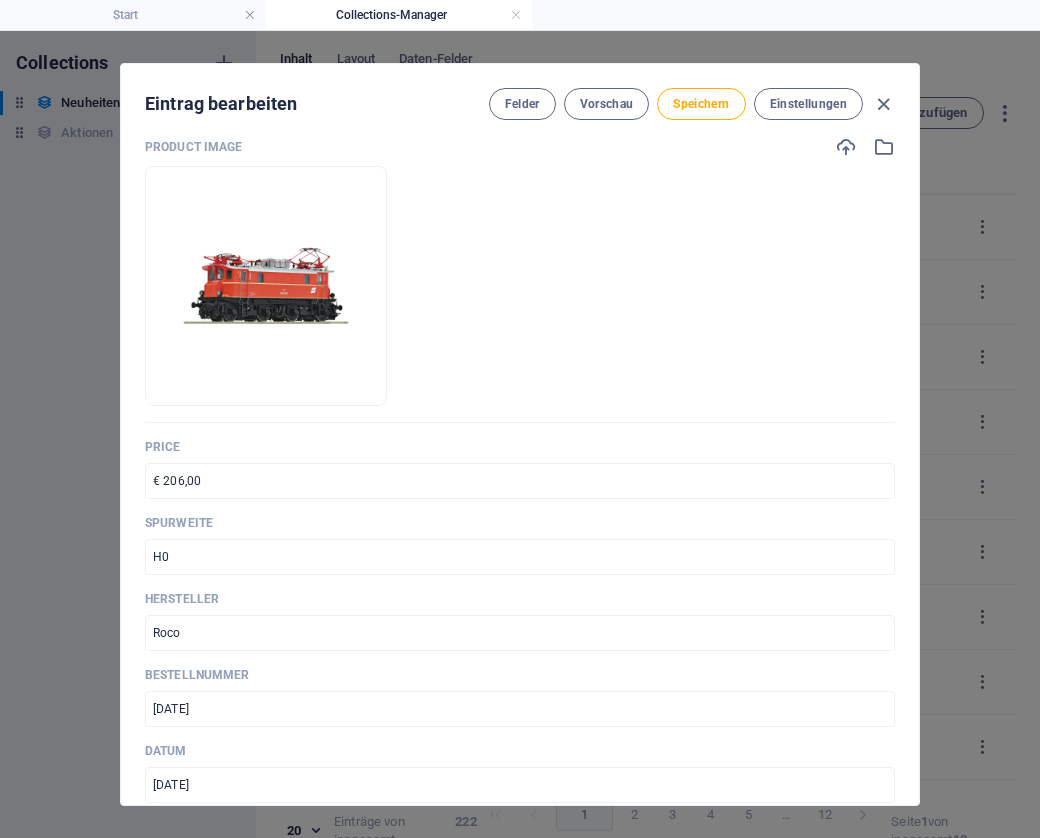 scroll, scrollTop: 173, scrollLeft: 0, axis: vertical 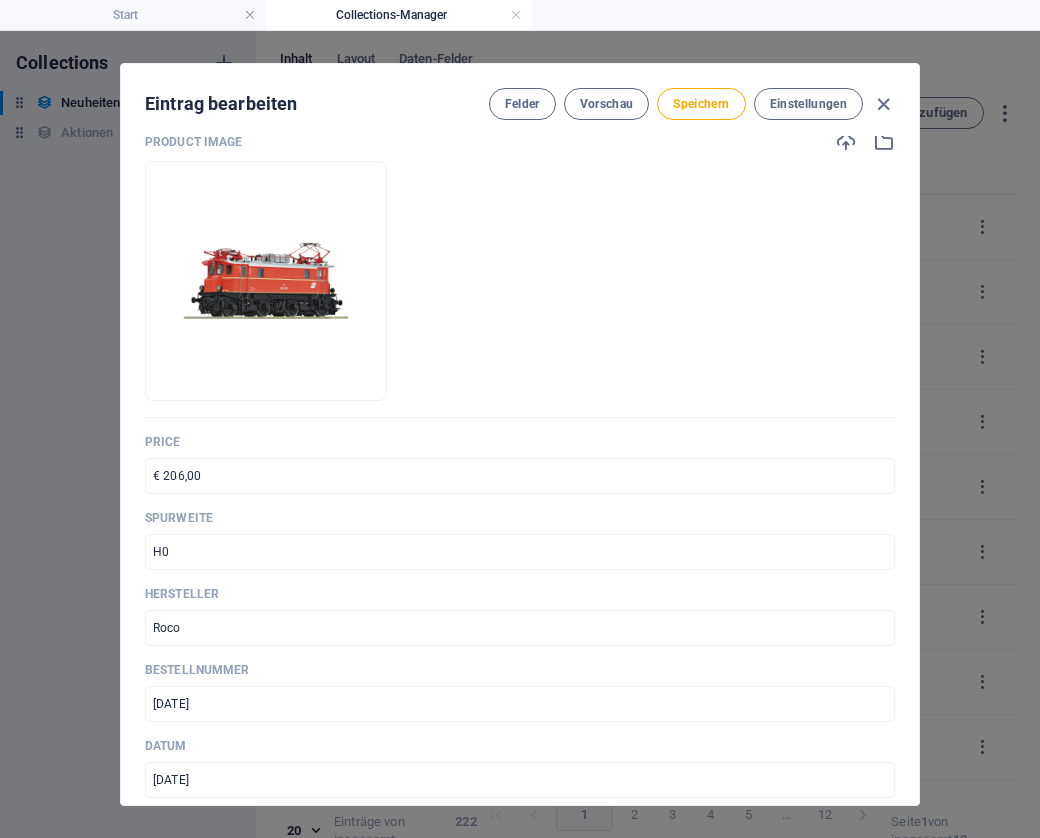 type on "ÖBB 1245.522, mit Sound" 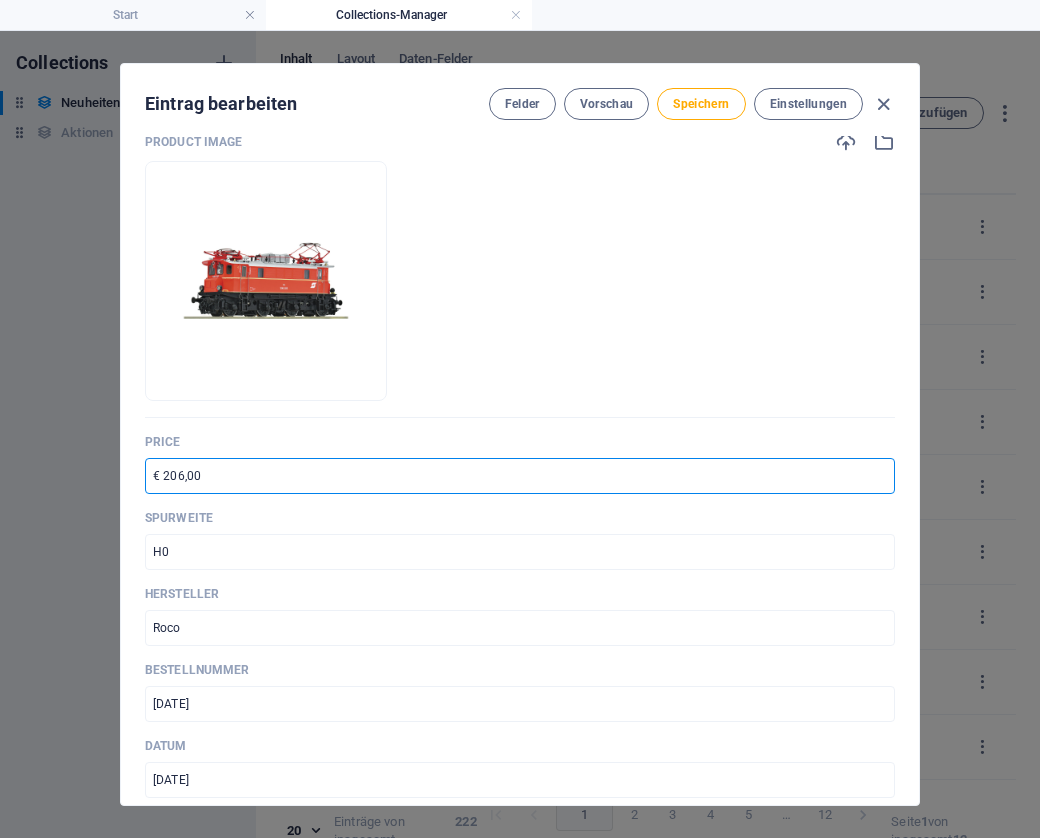 paste on "96,9" 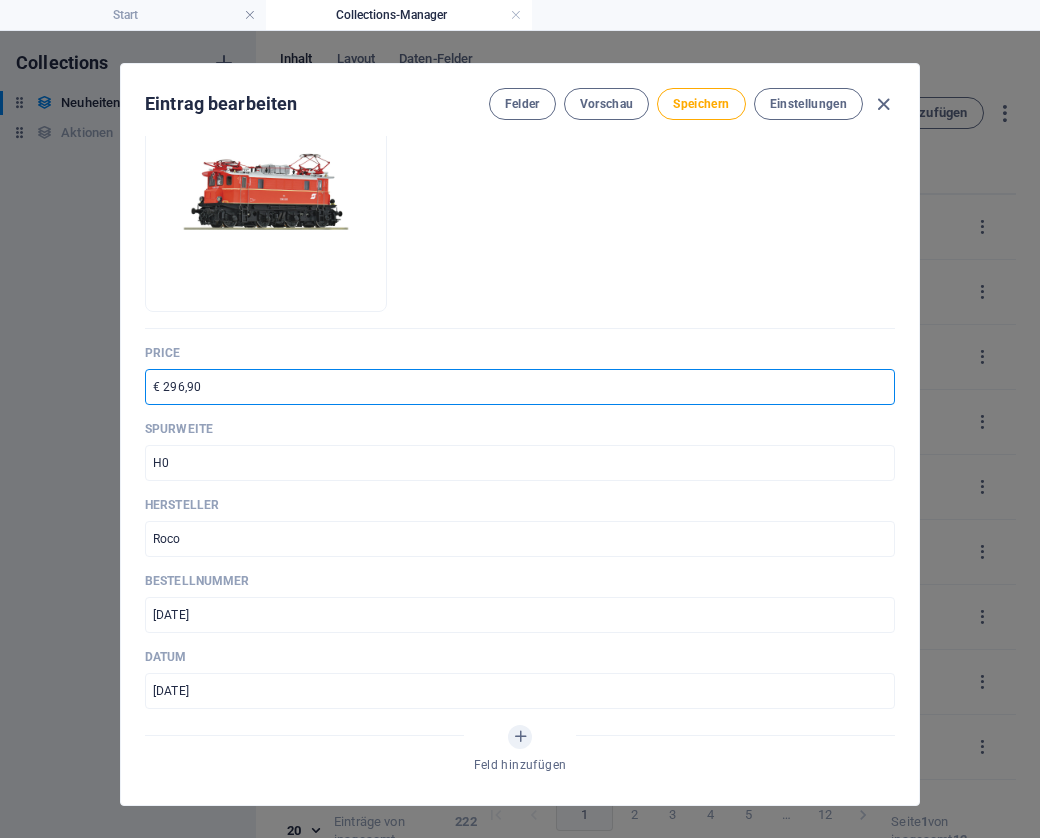scroll, scrollTop: 265, scrollLeft: 0, axis: vertical 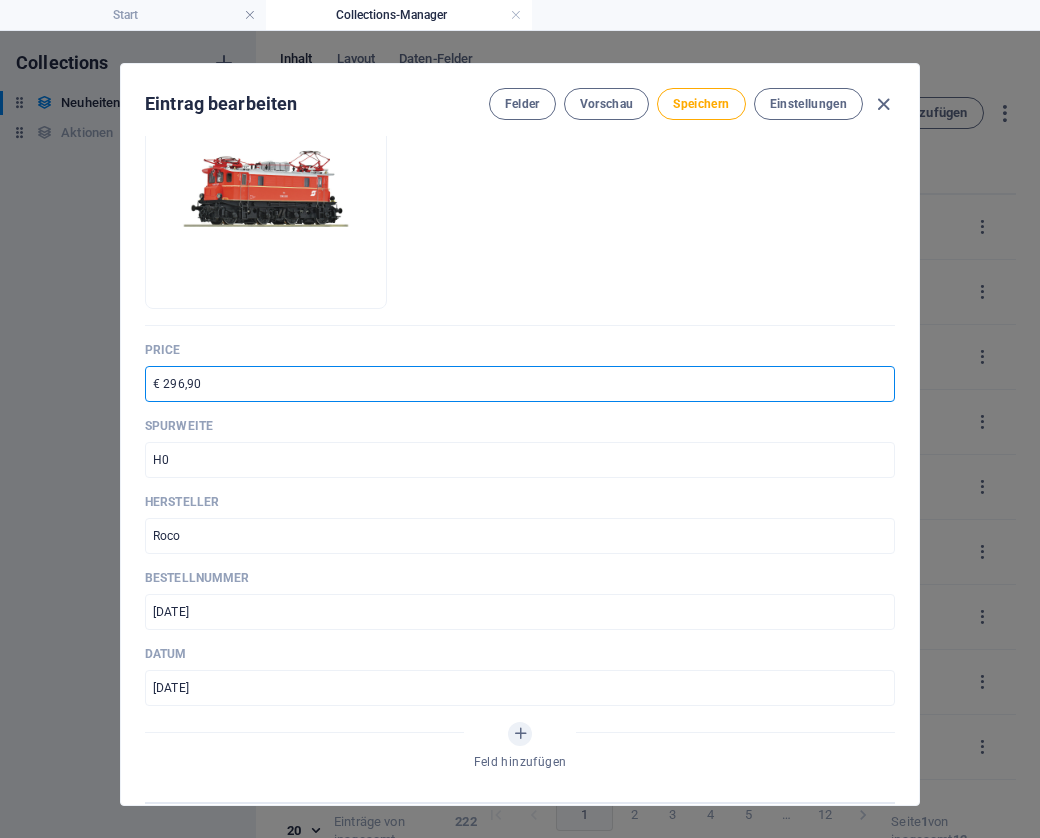 type on "€ 296,90" 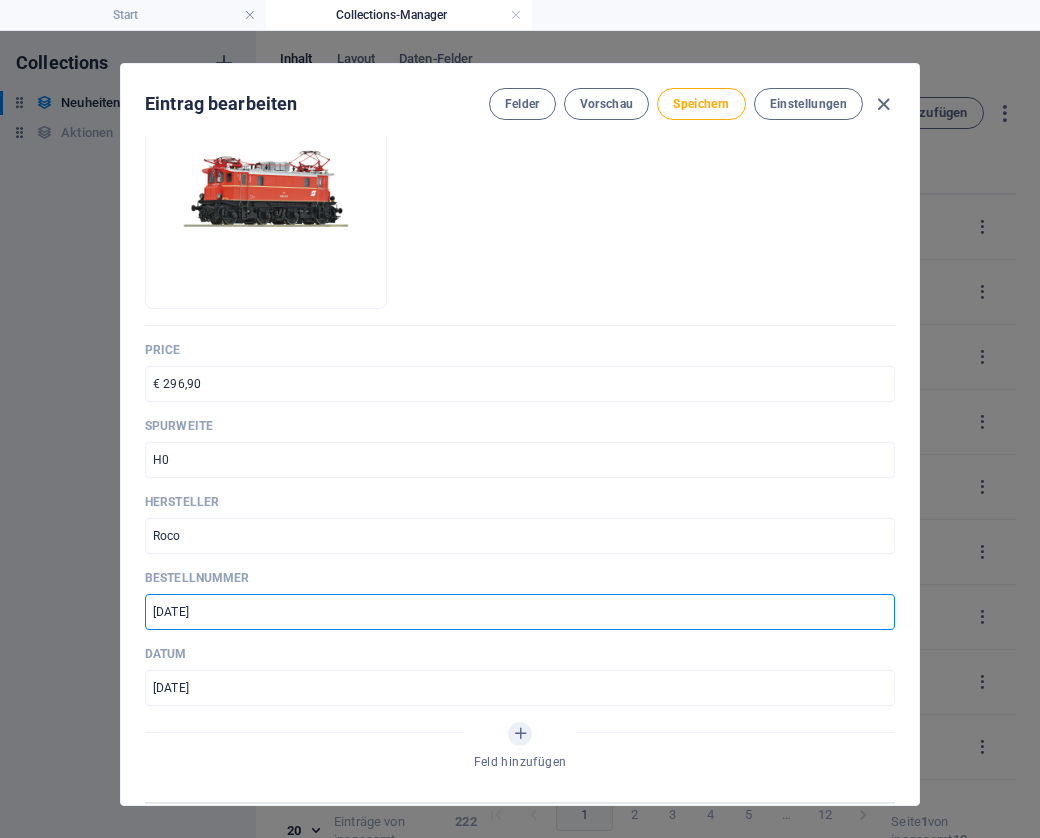 paste on "10121" 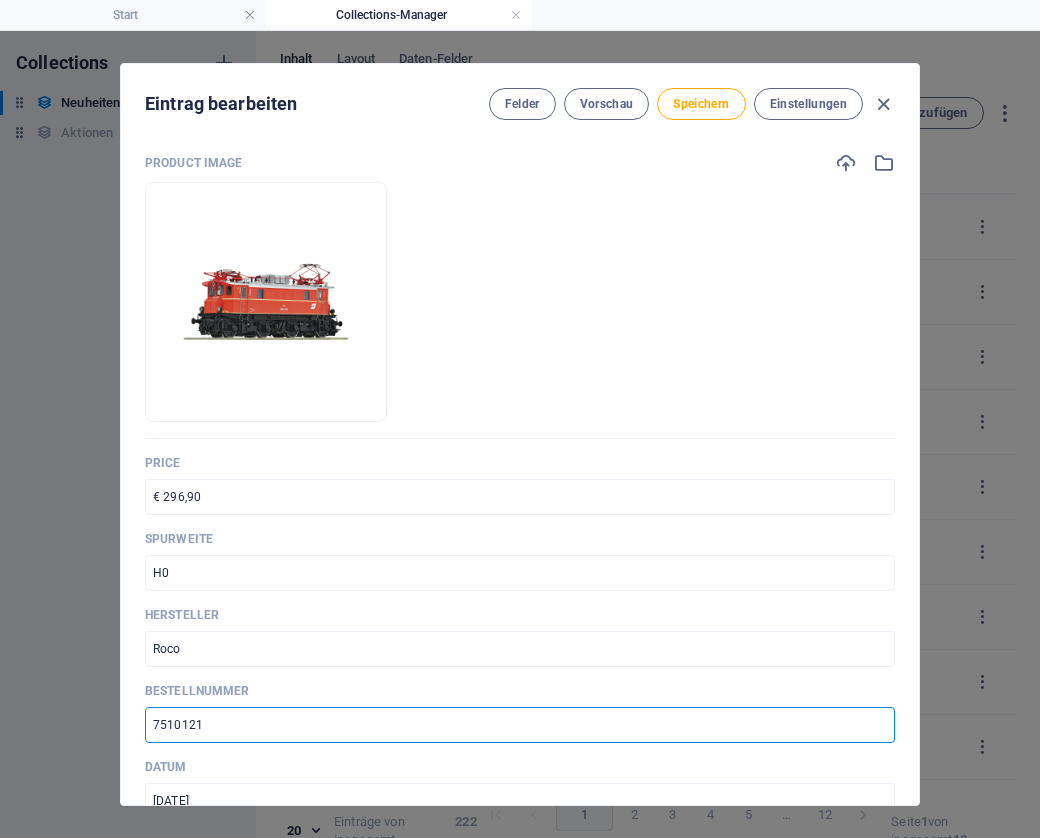 scroll, scrollTop: 149, scrollLeft: 0, axis: vertical 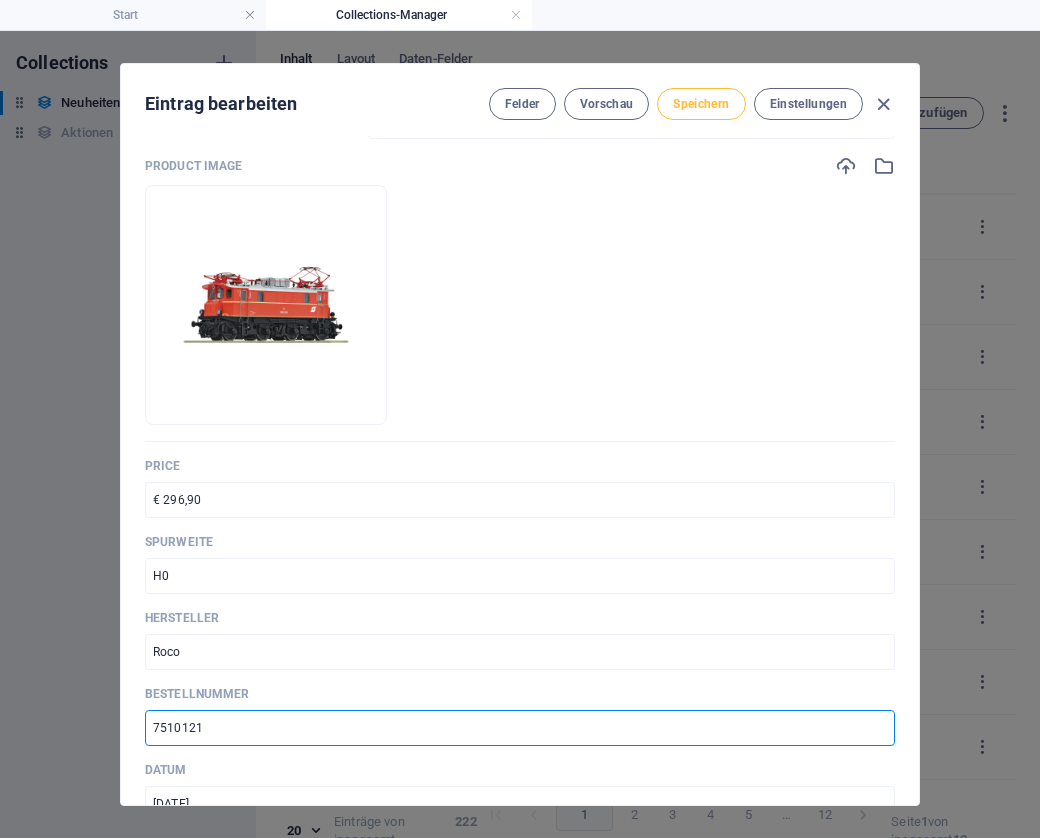 type on "7510121" 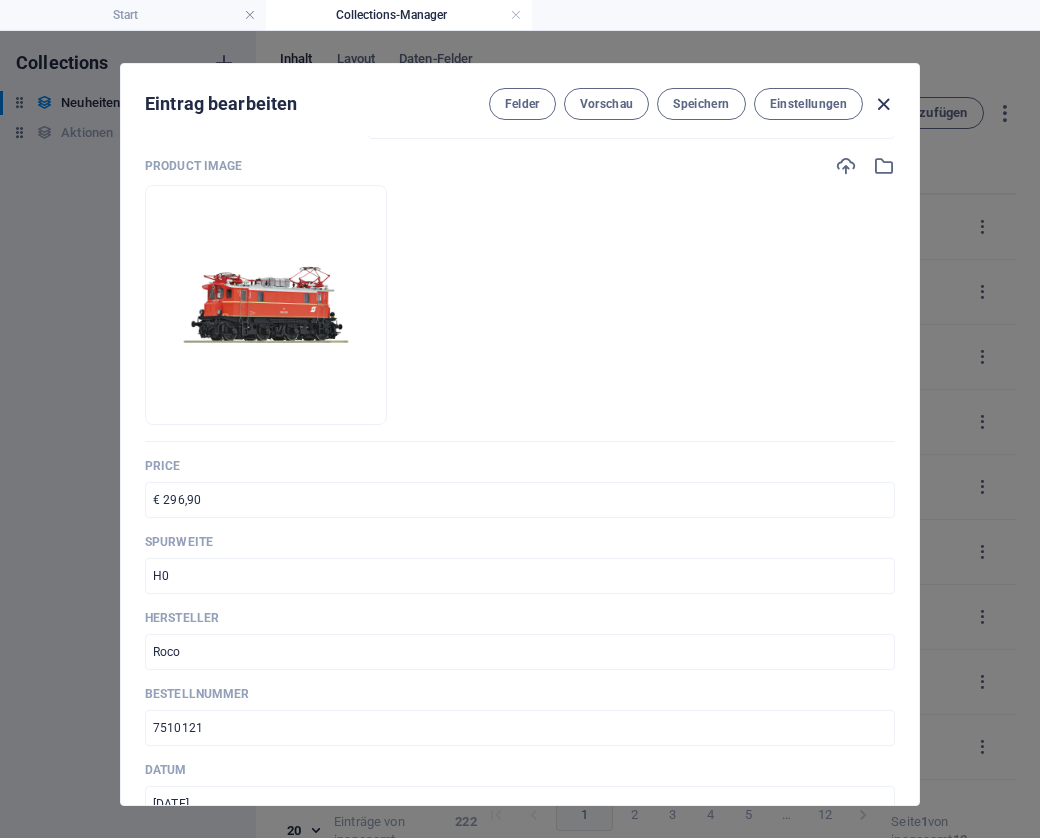 click at bounding box center [883, 104] 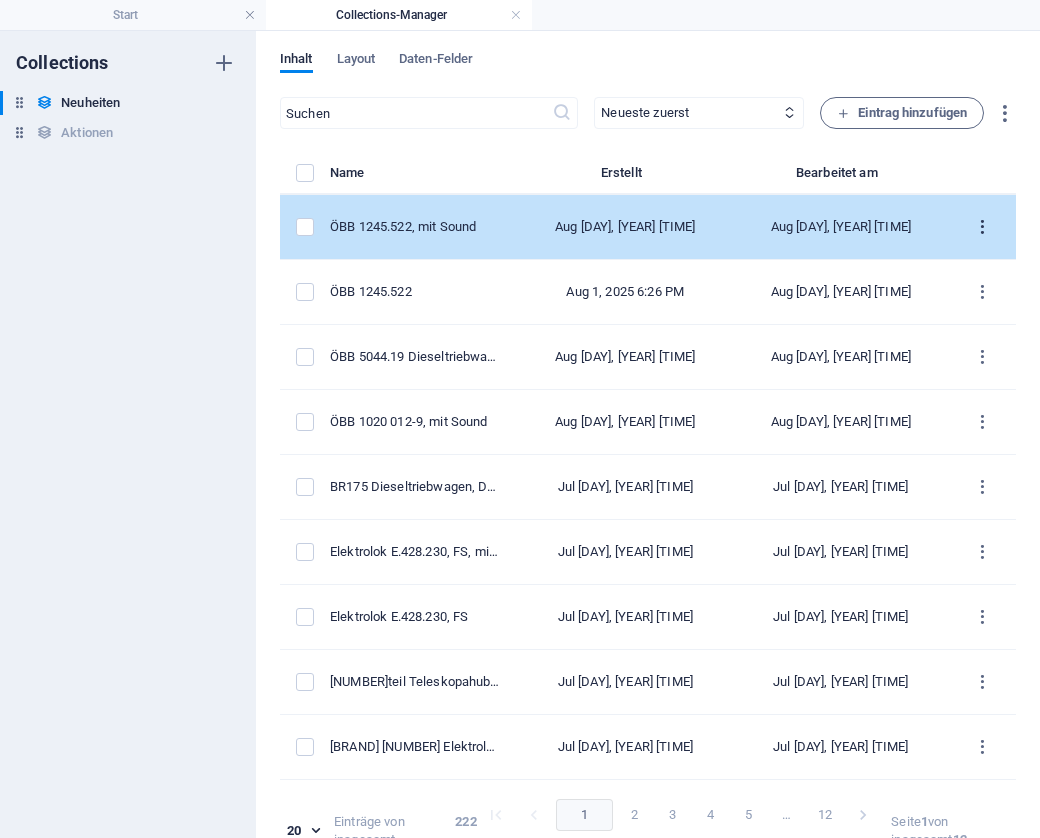 click at bounding box center [982, 227] 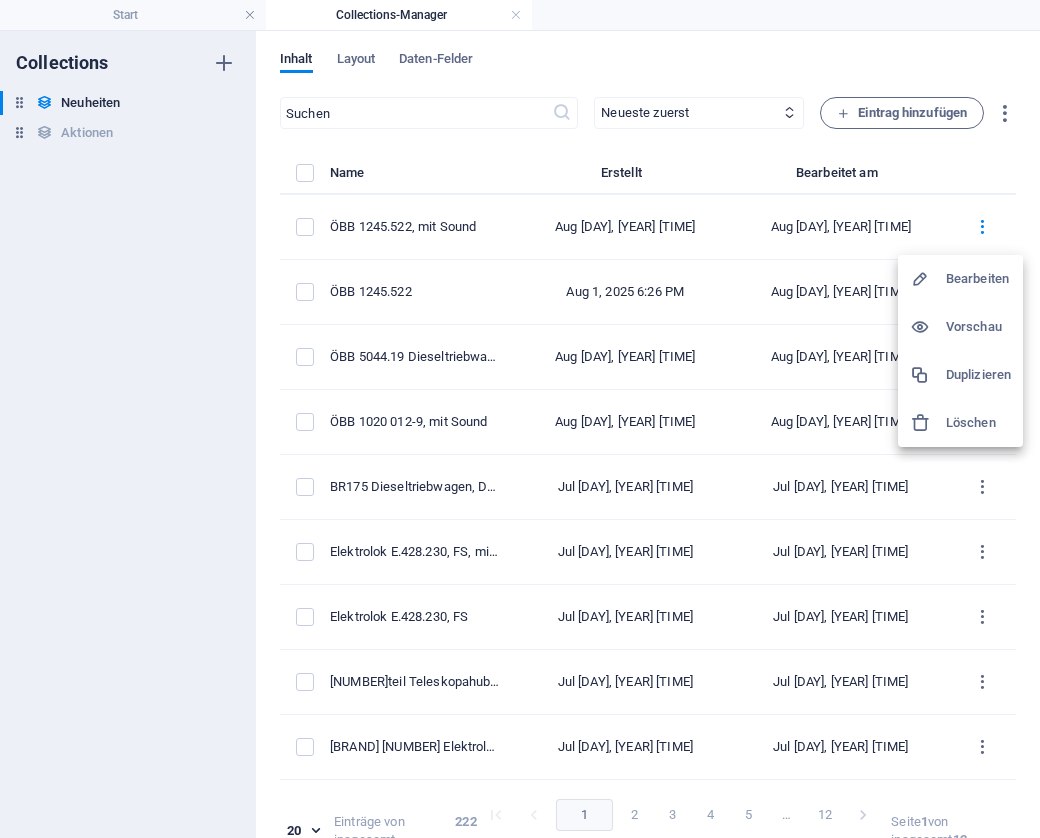 click on "Duplizieren" at bounding box center (978, 375) 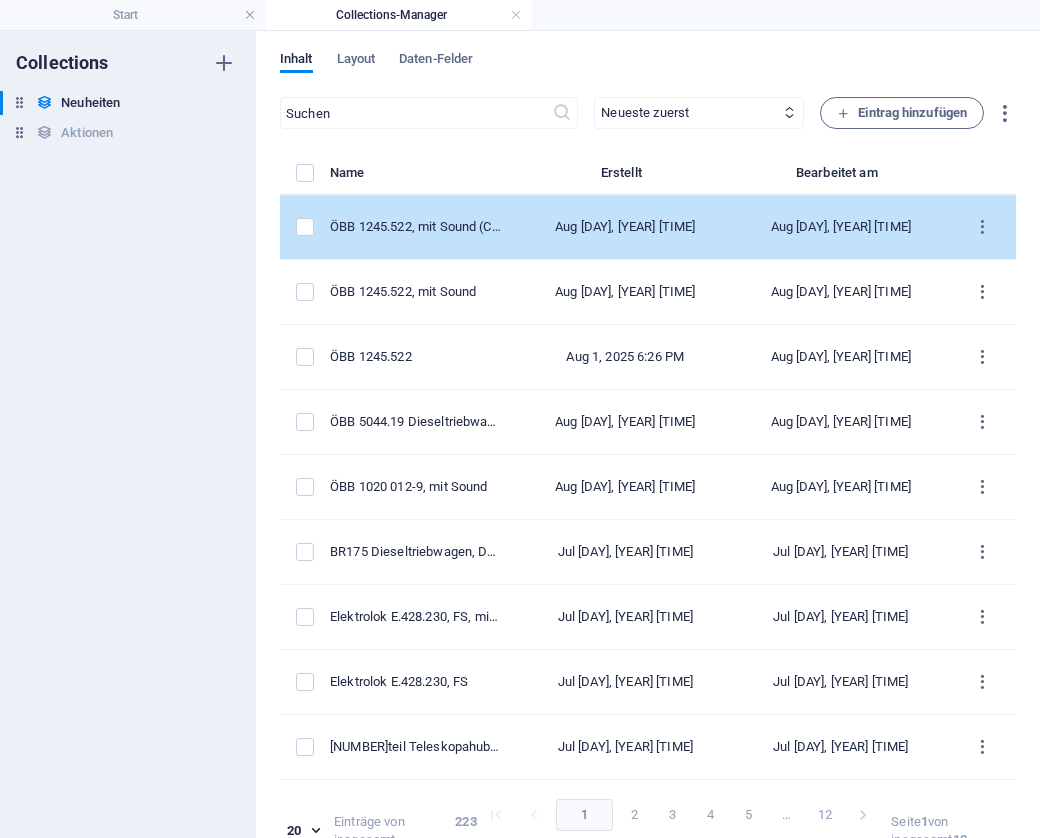 click on "Aug [DAY], [YEAR] [TIME]" at bounding box center [626, 227] 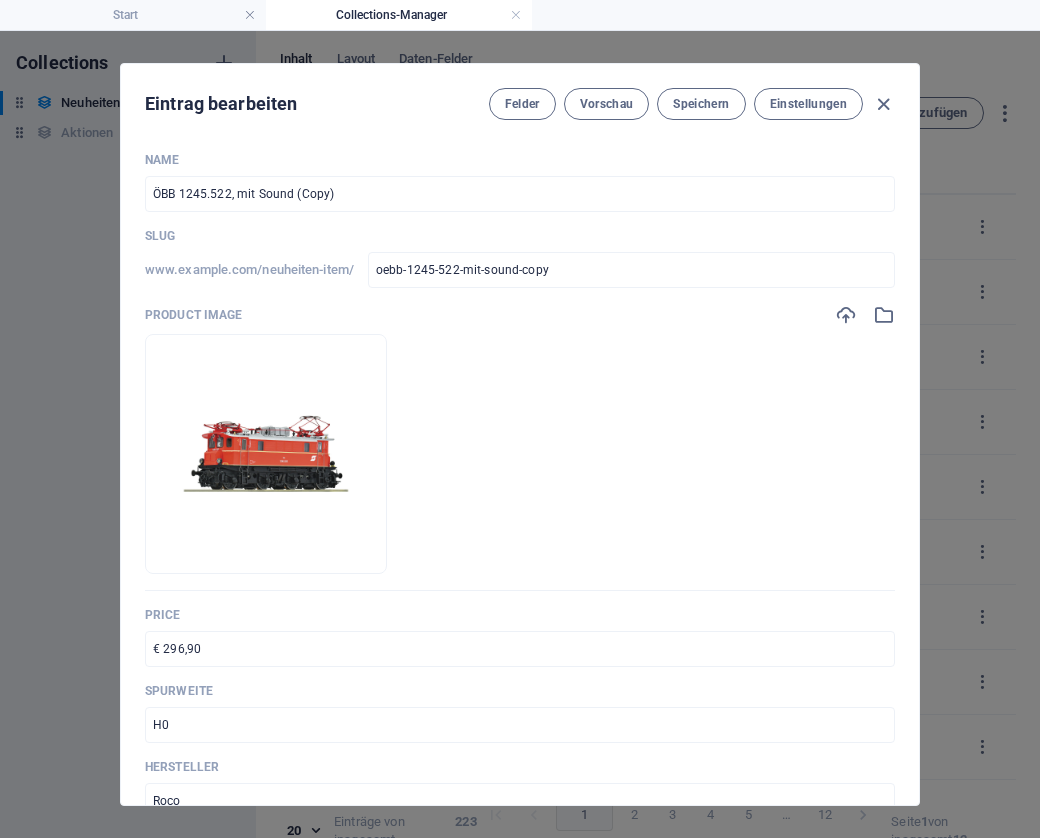 click on "ÖBB 1245.522, mit Sound (Copy)" at bounding box center (520, 194) 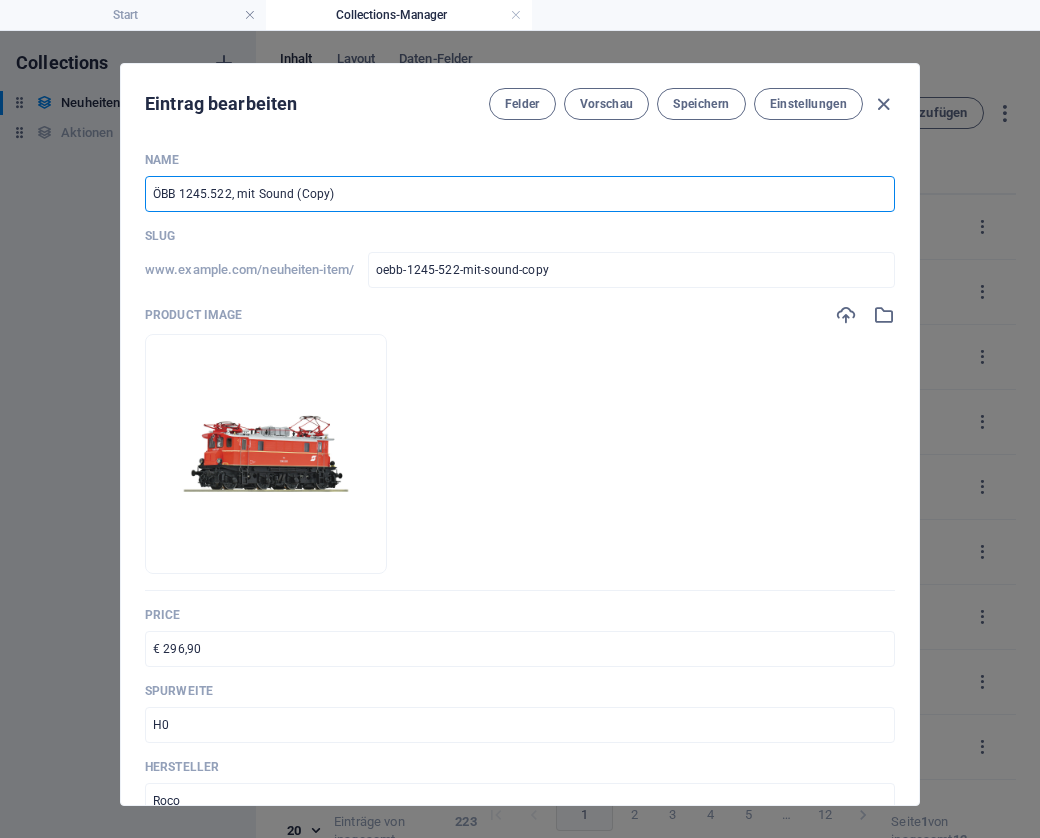 click on "ÖBB 1245.522, mit Sound (Copy)" at bounding box center [520, 194] 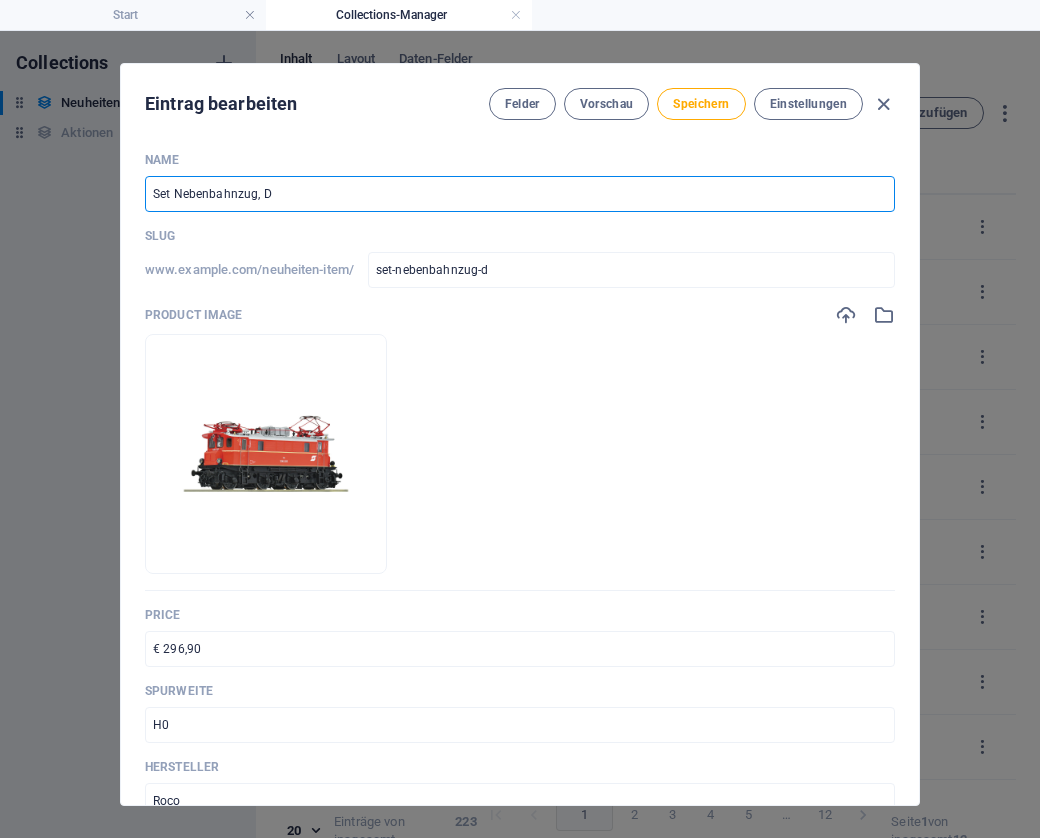 scroll, scrollTop: 4, scrollLeft: 0, axis: vertical 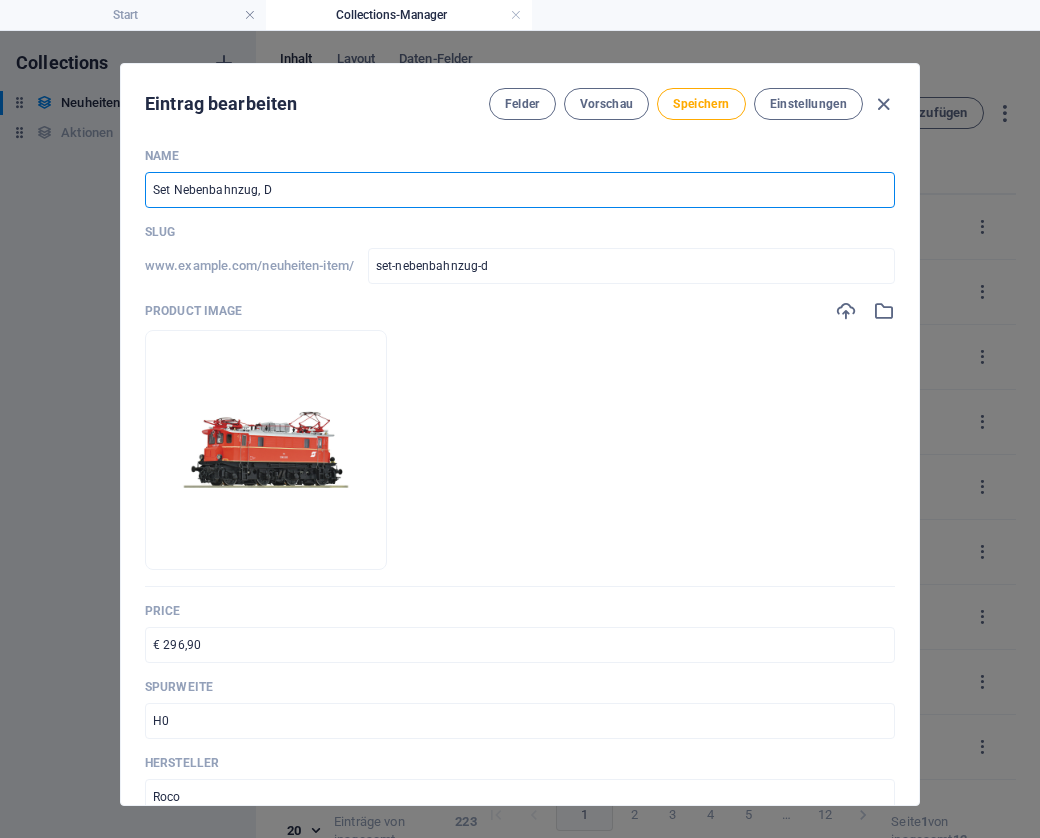 click on "Set Nebenbahnzug, D" at bounding box center (520, 190) 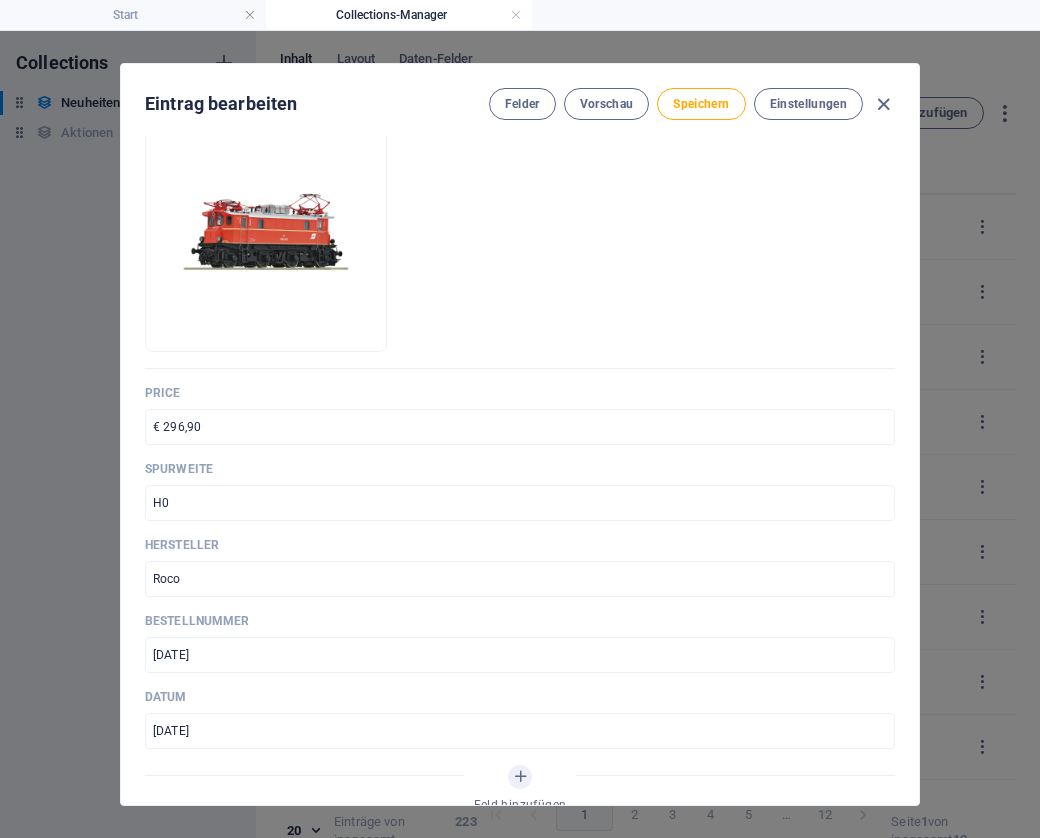 scroll, scrollTop: 261, scrollLeft: 0, axis: vertical 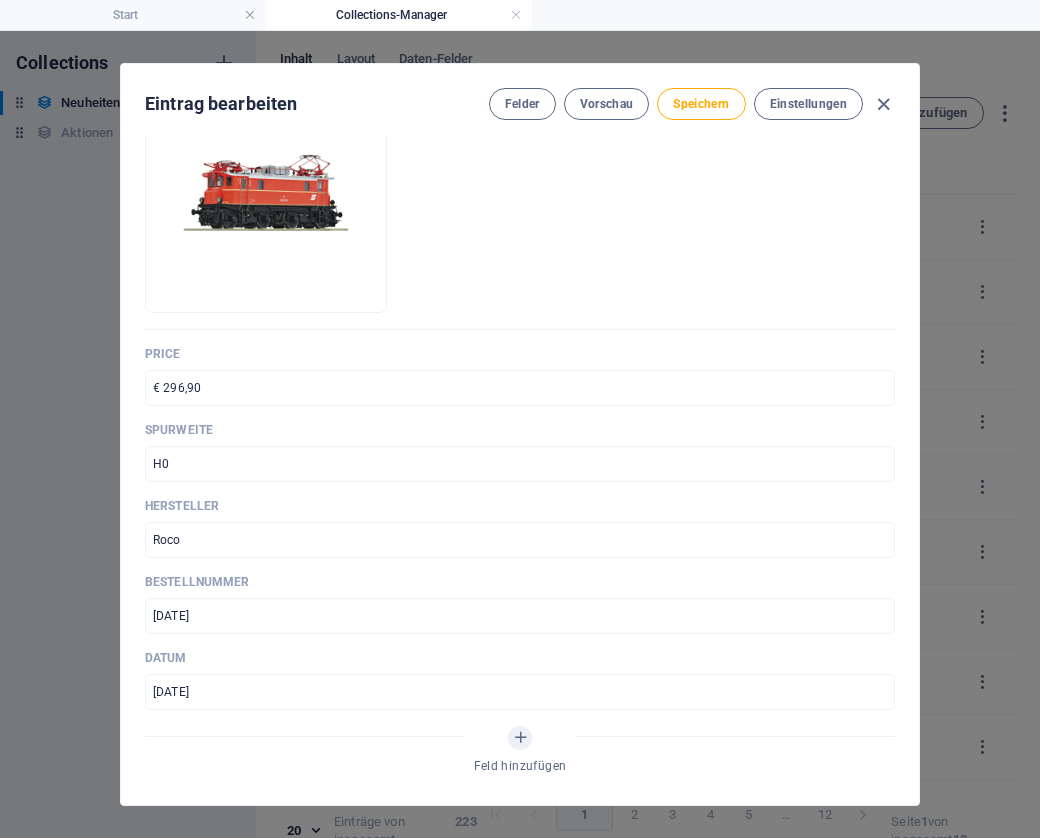 type on "Set Nebenbahnzug, DB" 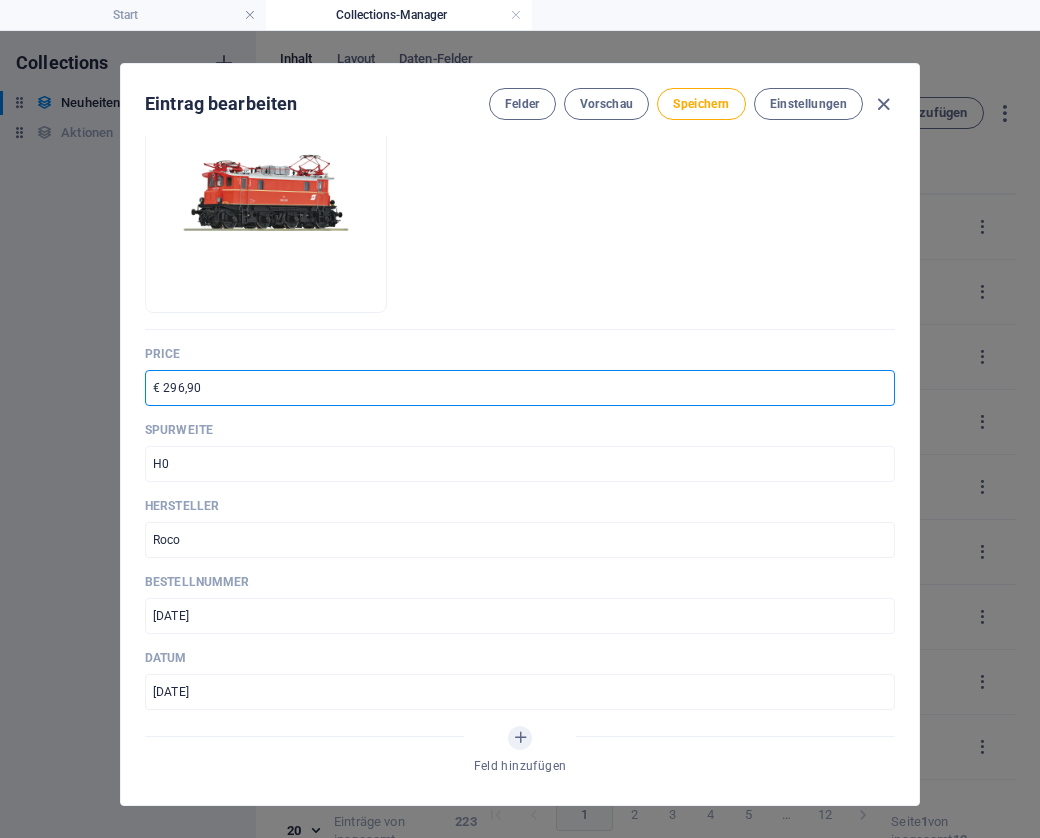 paste on "107" 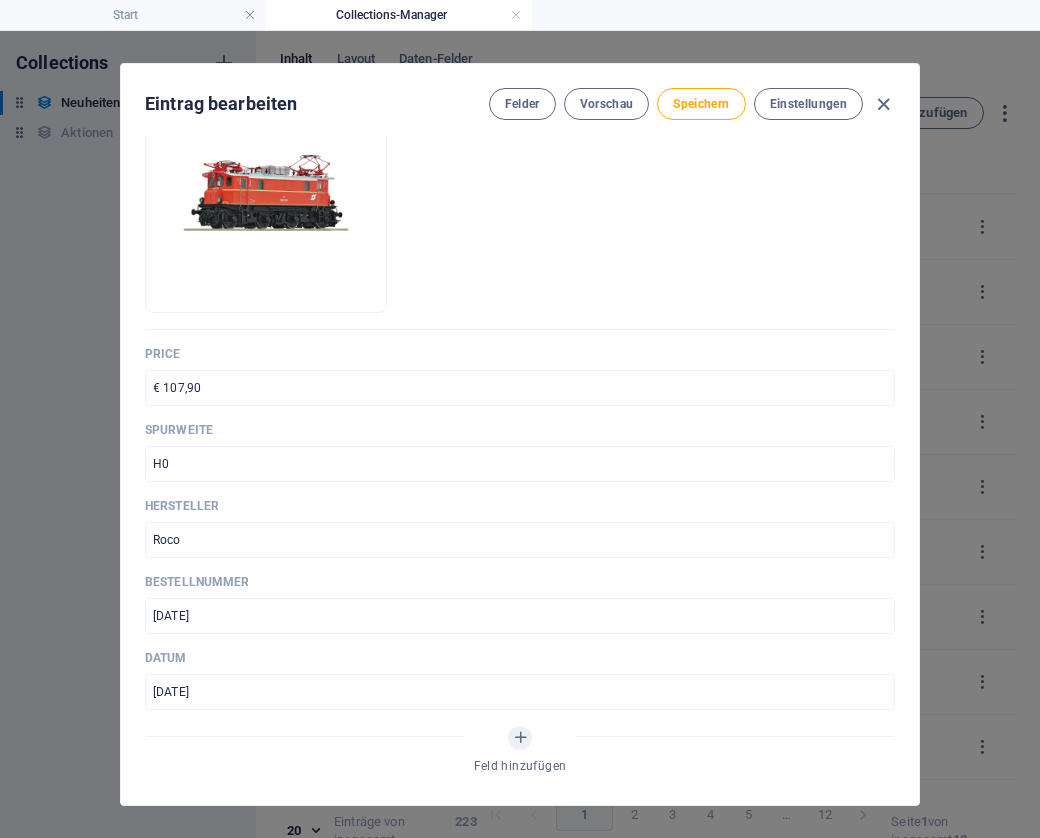type on "€ 107,90" 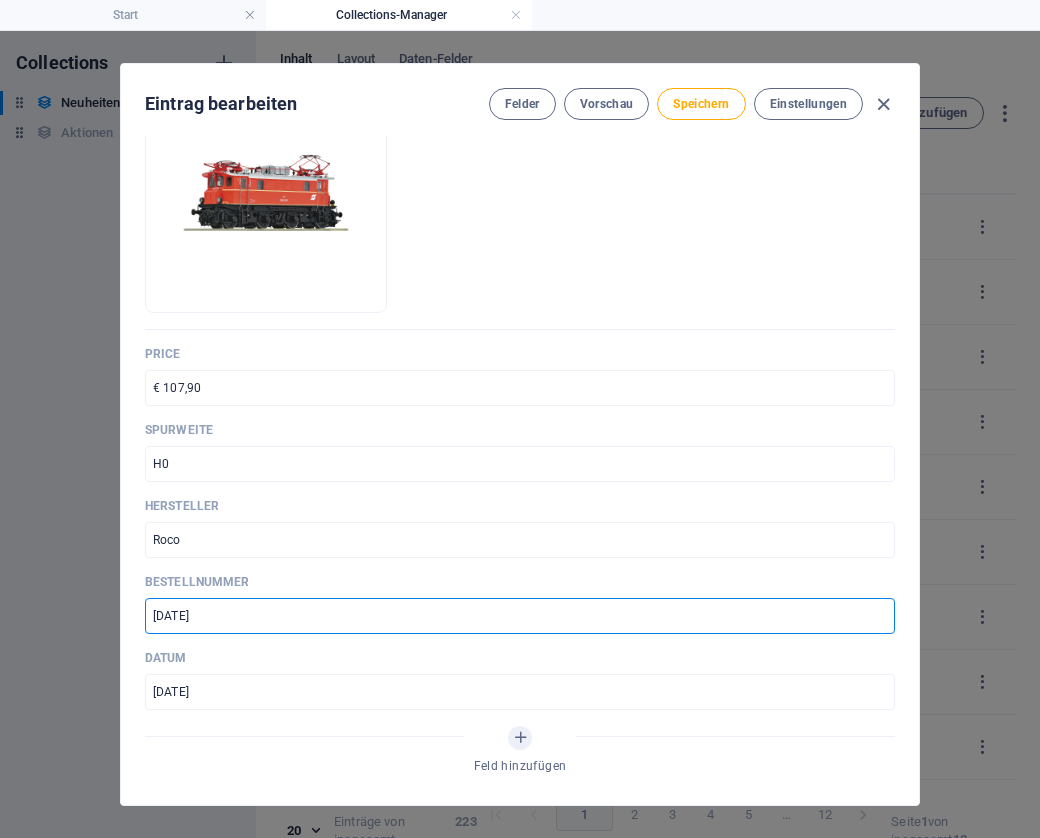 click on "[DATE]" at bounding box center (520, 616) 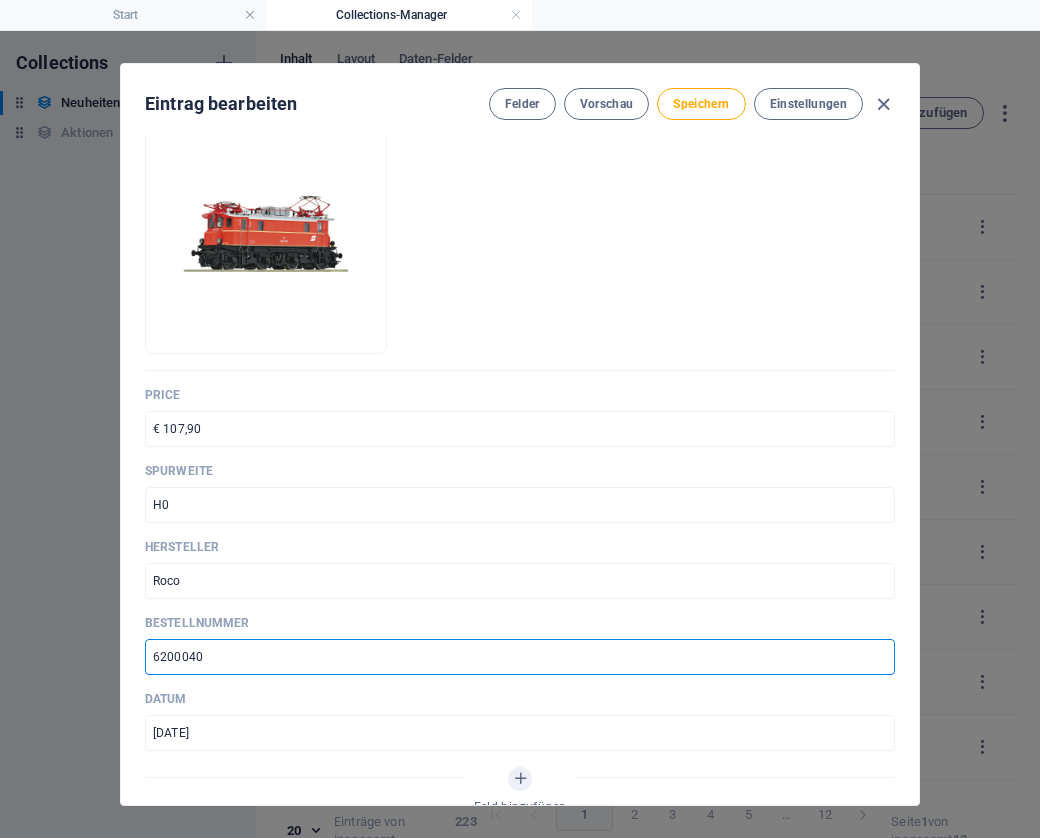 scroll, scrollTop: 218, scrollLeft: 0, axis: vertical 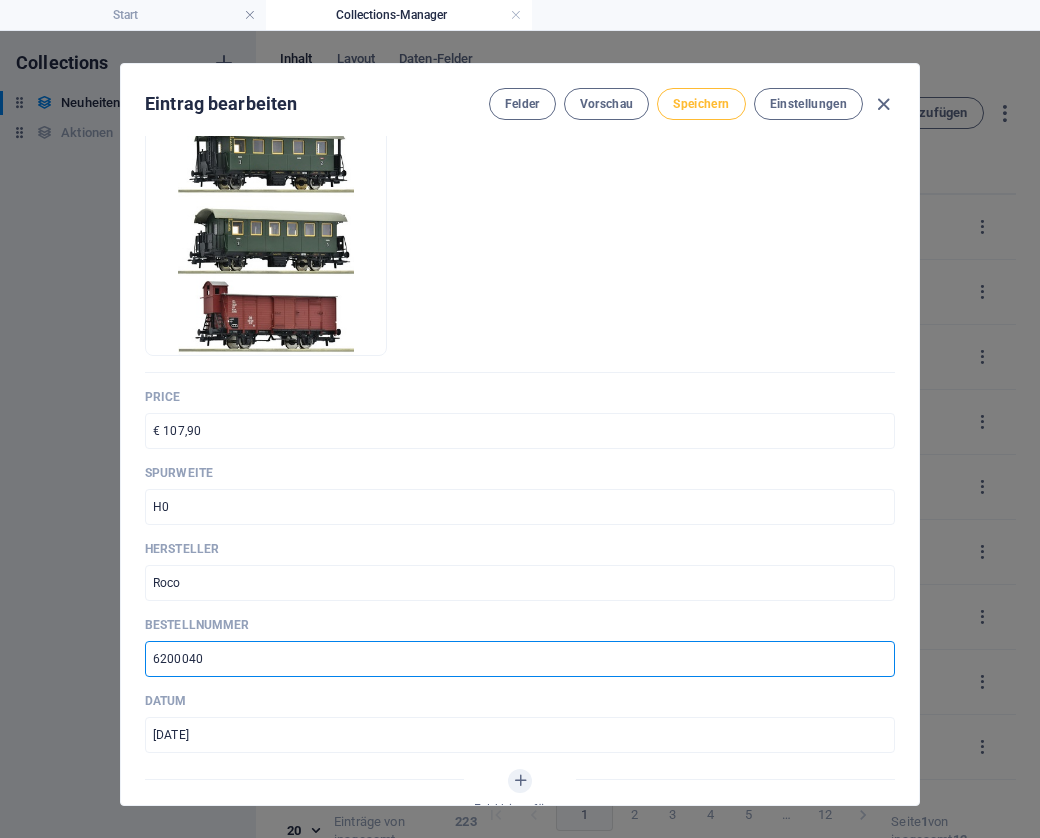 type on "6200040" 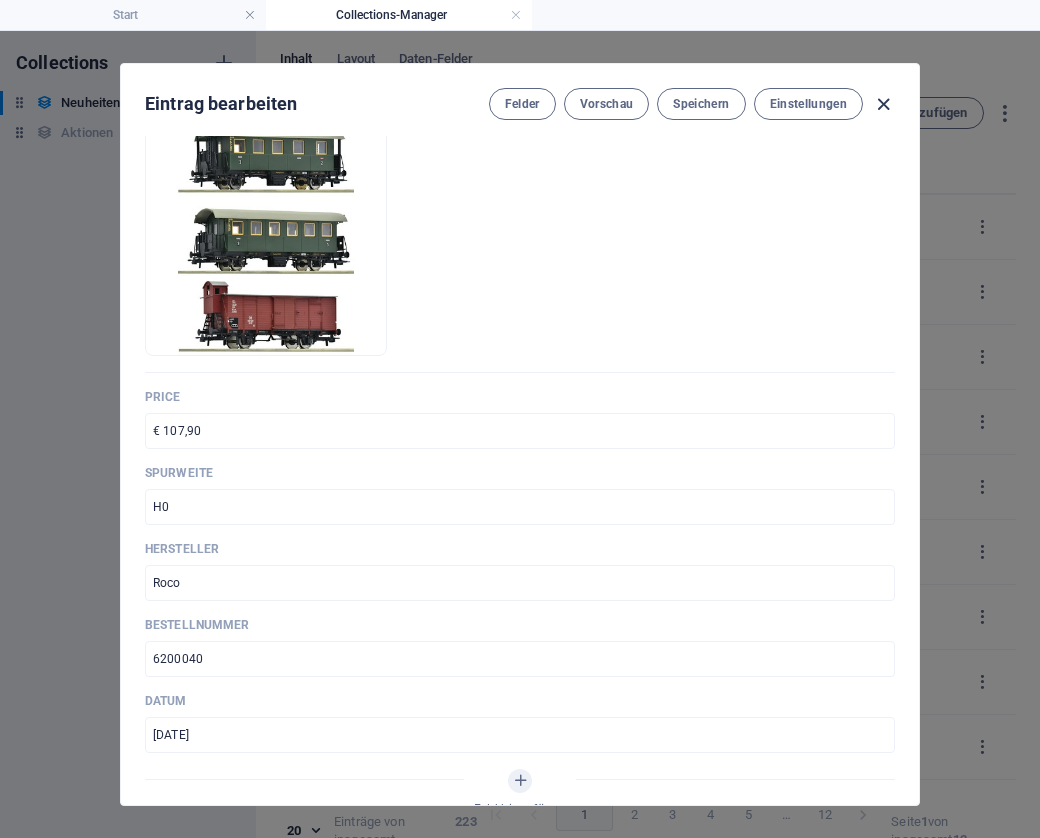 click at bounding box center (883, 104) 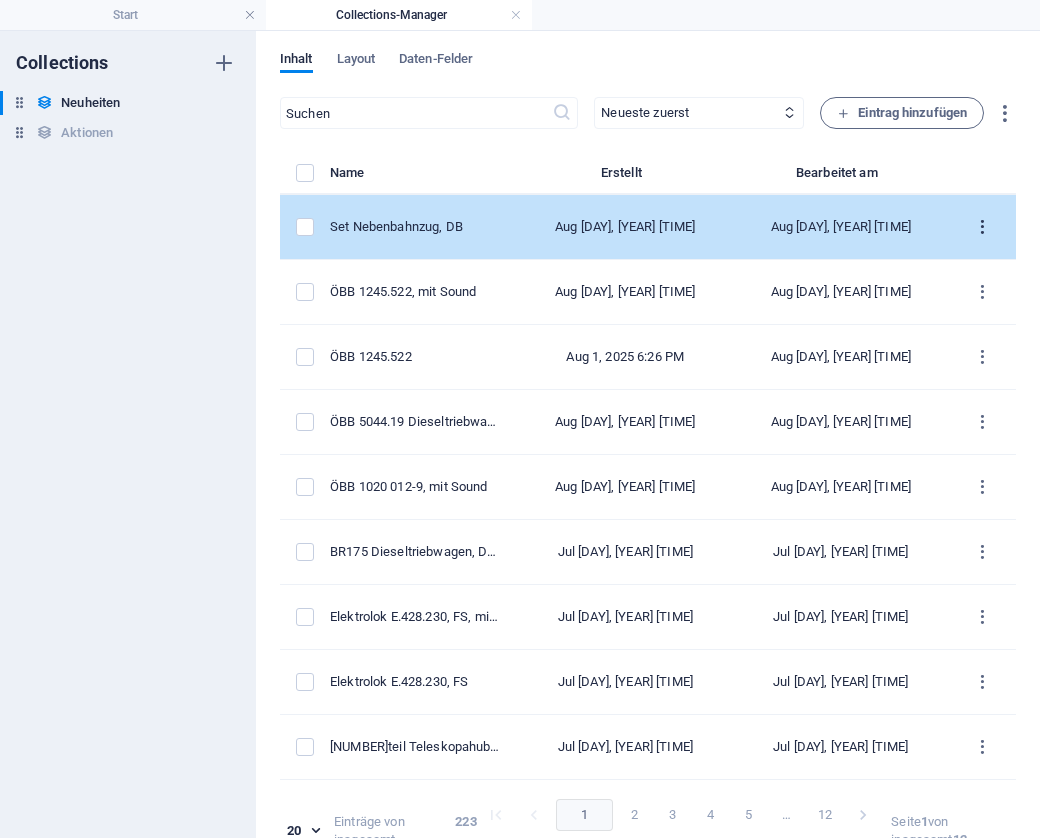 click at bounding box center [982, 227] 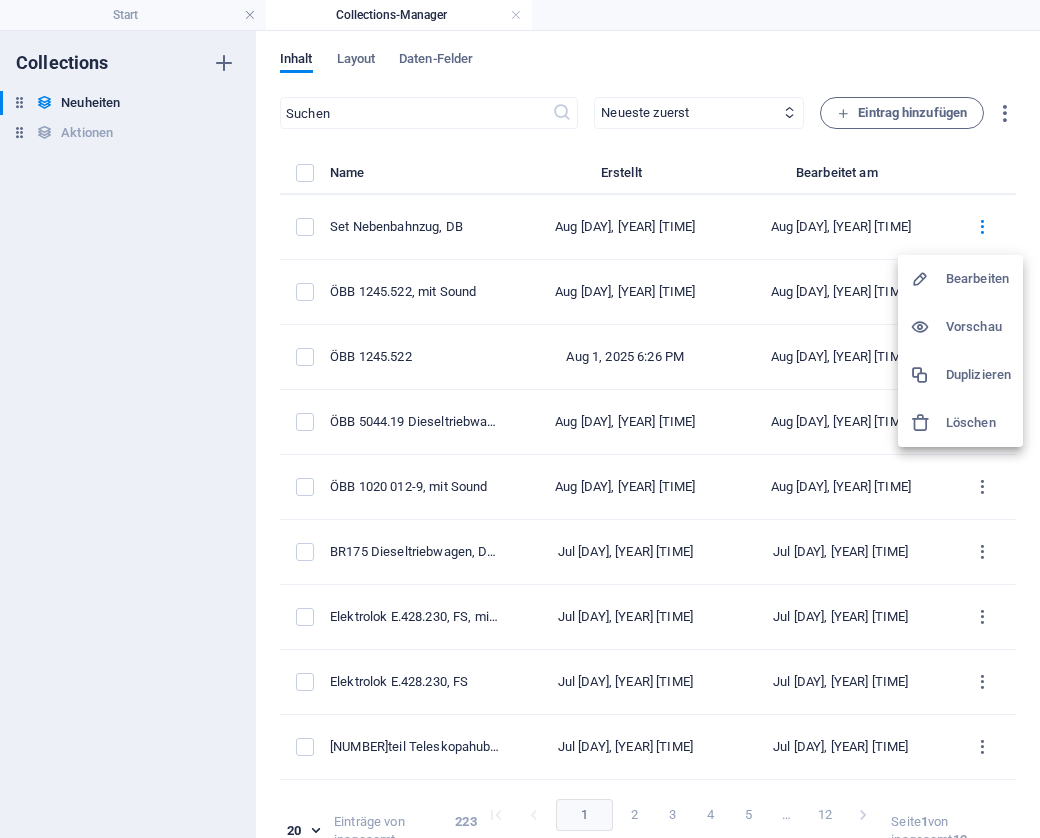 click on "Duplizieren" at bounding box center (978, 375) 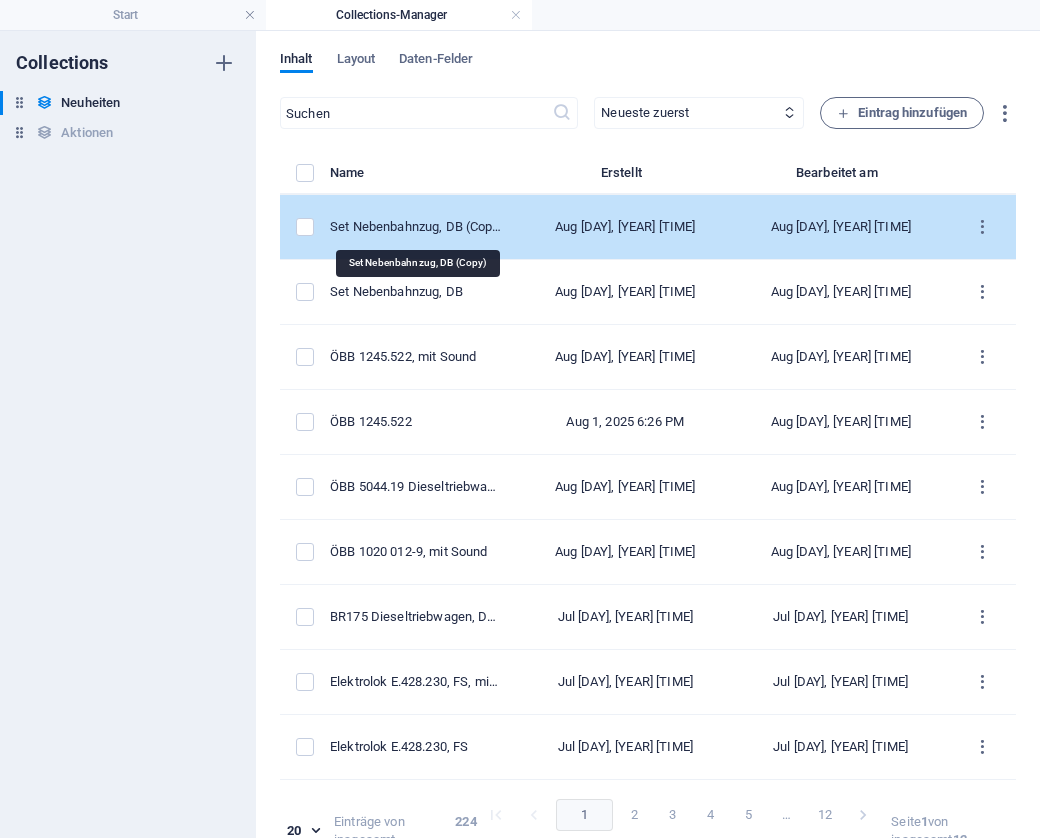 click on "Set Nebenbahnzug, DB (Copy)" at bounding box center [416, 227] 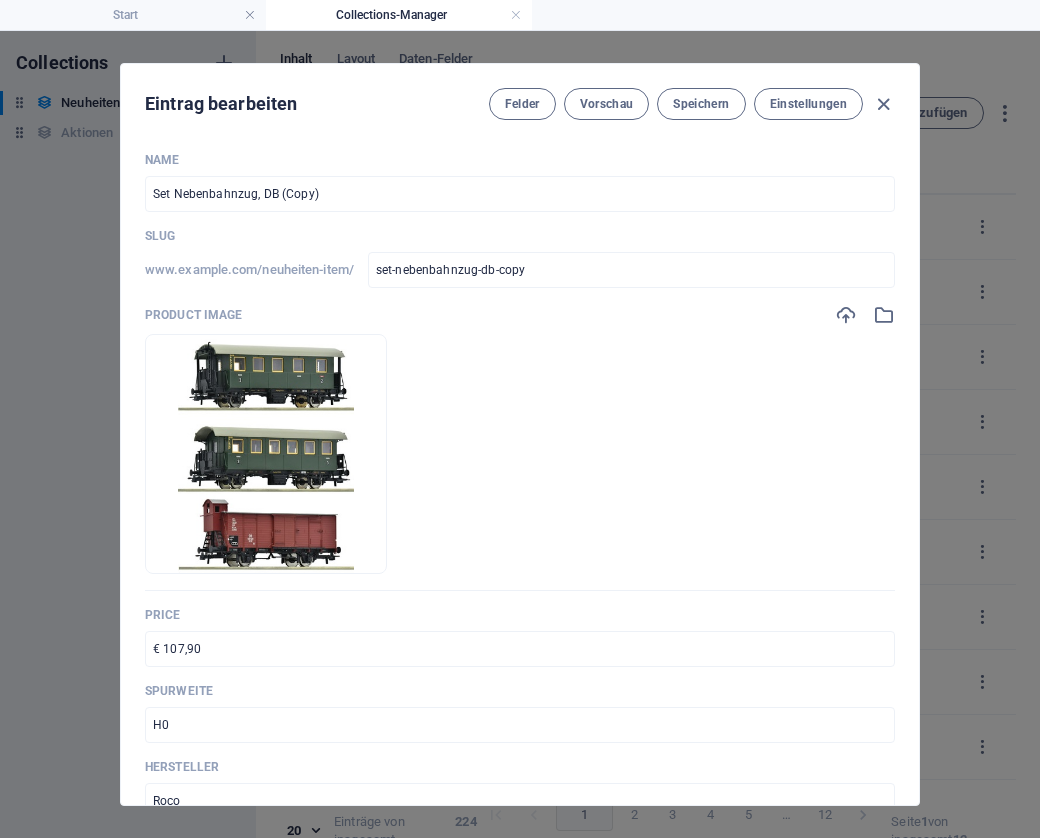 click on "Set Nebenbahnzug, DB (Copy)" at bounding box center (520, 194) 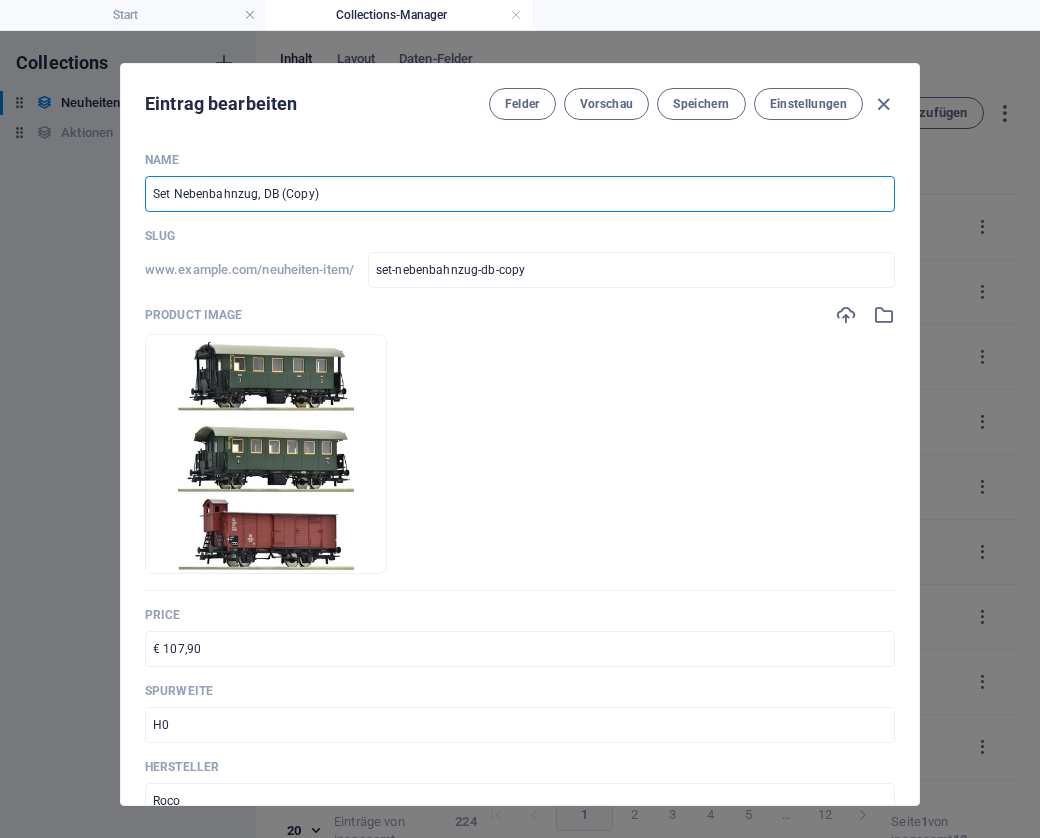 paste on "4teil. Zugset CityNightLine" 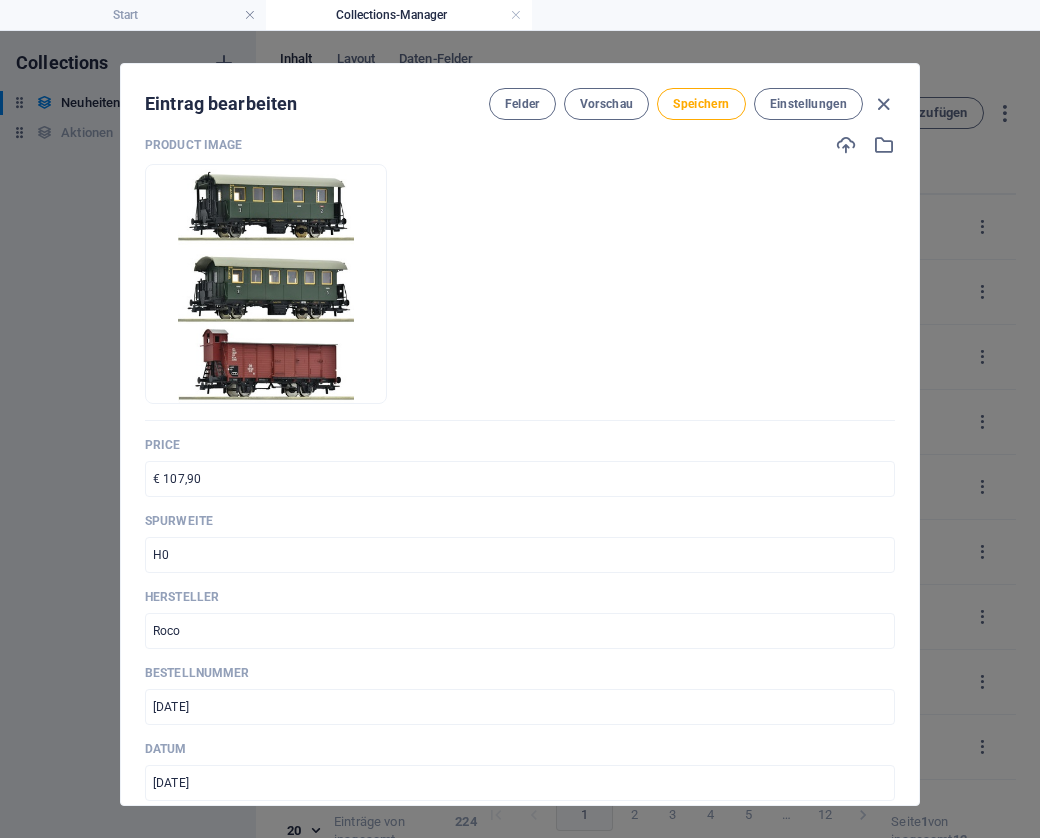 scroll, scrollTop: 180, scrollLeft: 0, axis: vertical 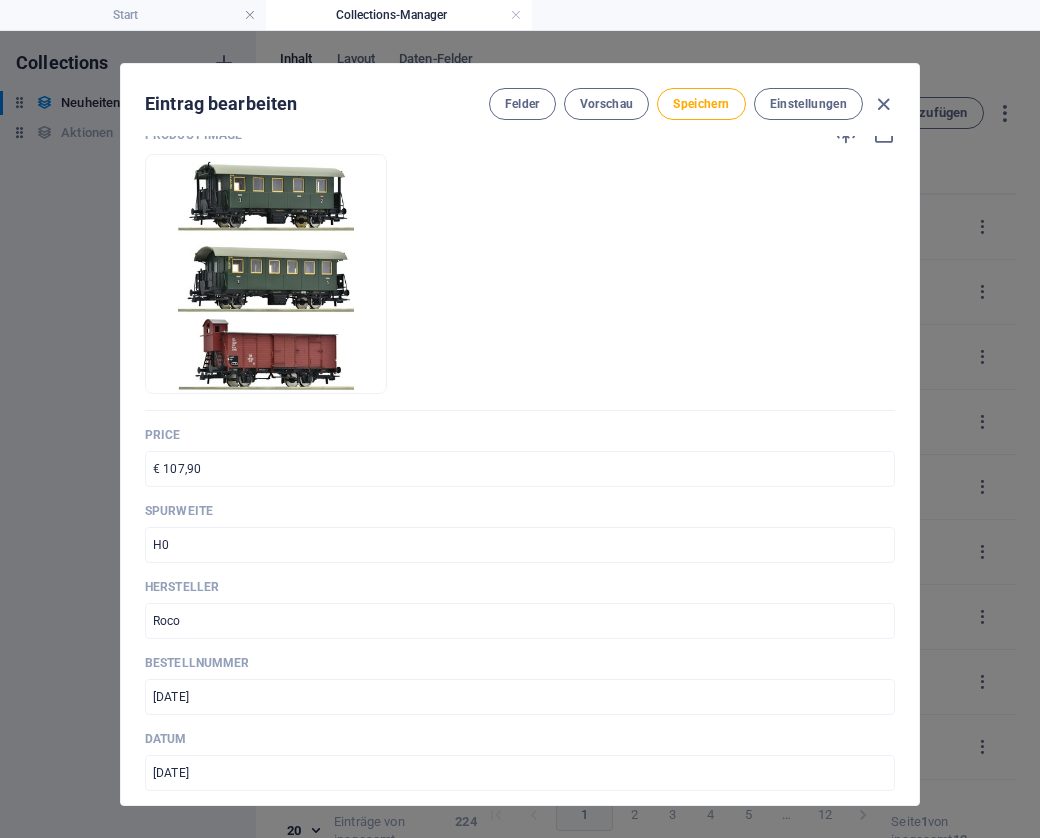type on "4teil. Zugset CityNightLine" 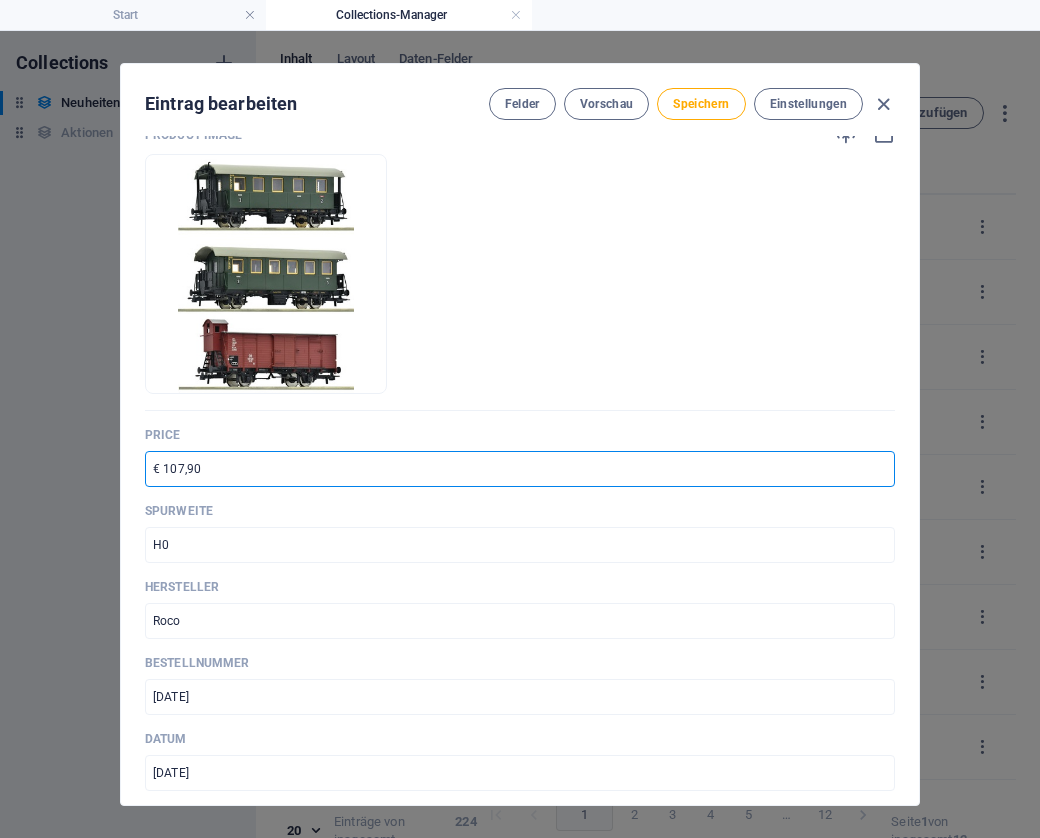 paste on "369" 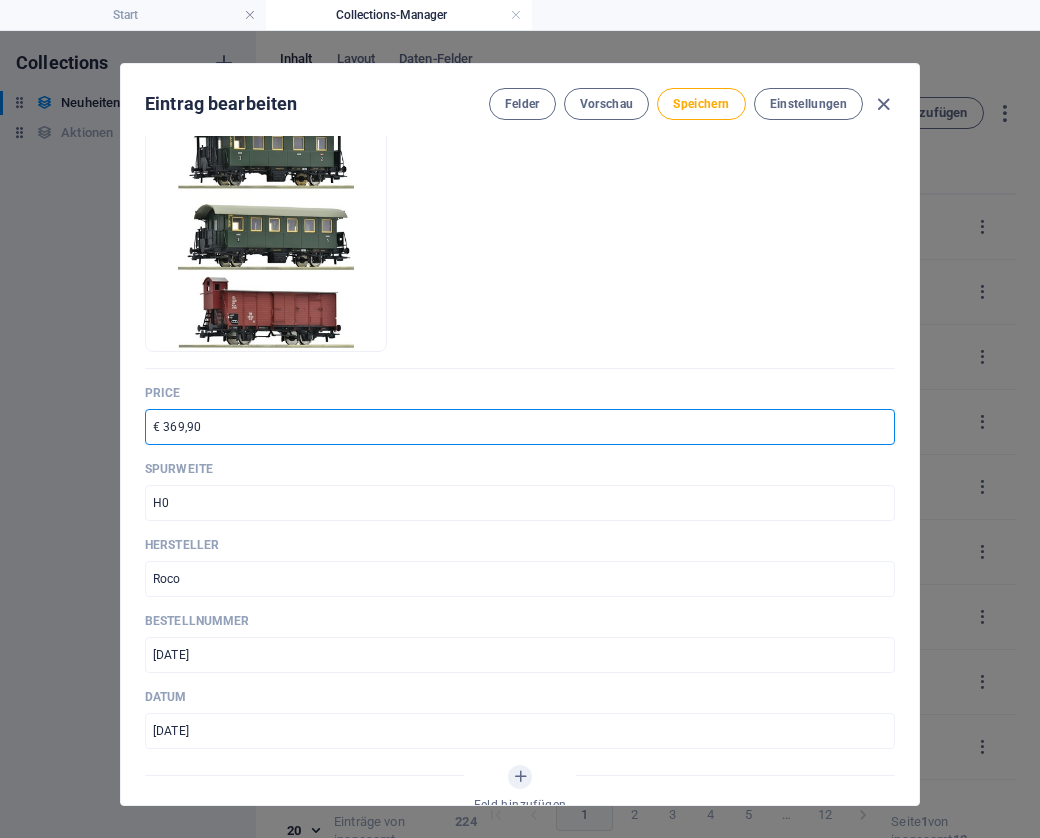scroll, scrollTop: 223, scrollLeft: 0, axis: vertical 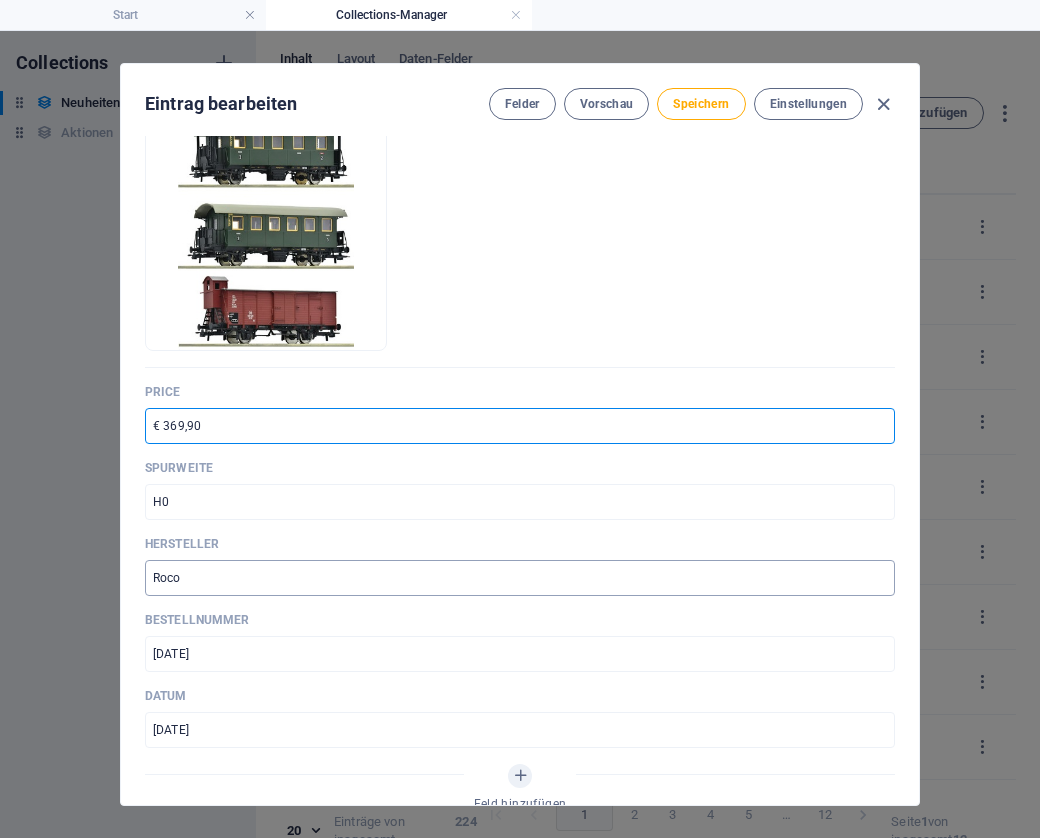 type on "€ 369,90" 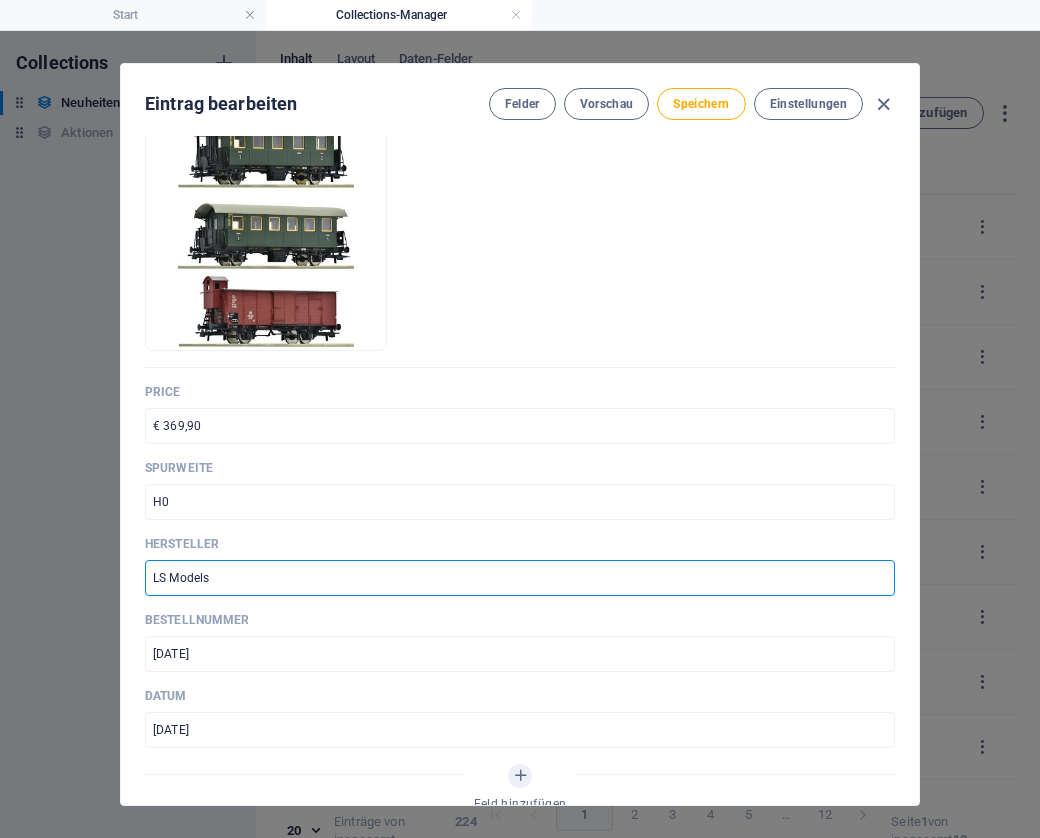 scroll, scrollTop: 251, scrollLeft: 0, axis: vertical 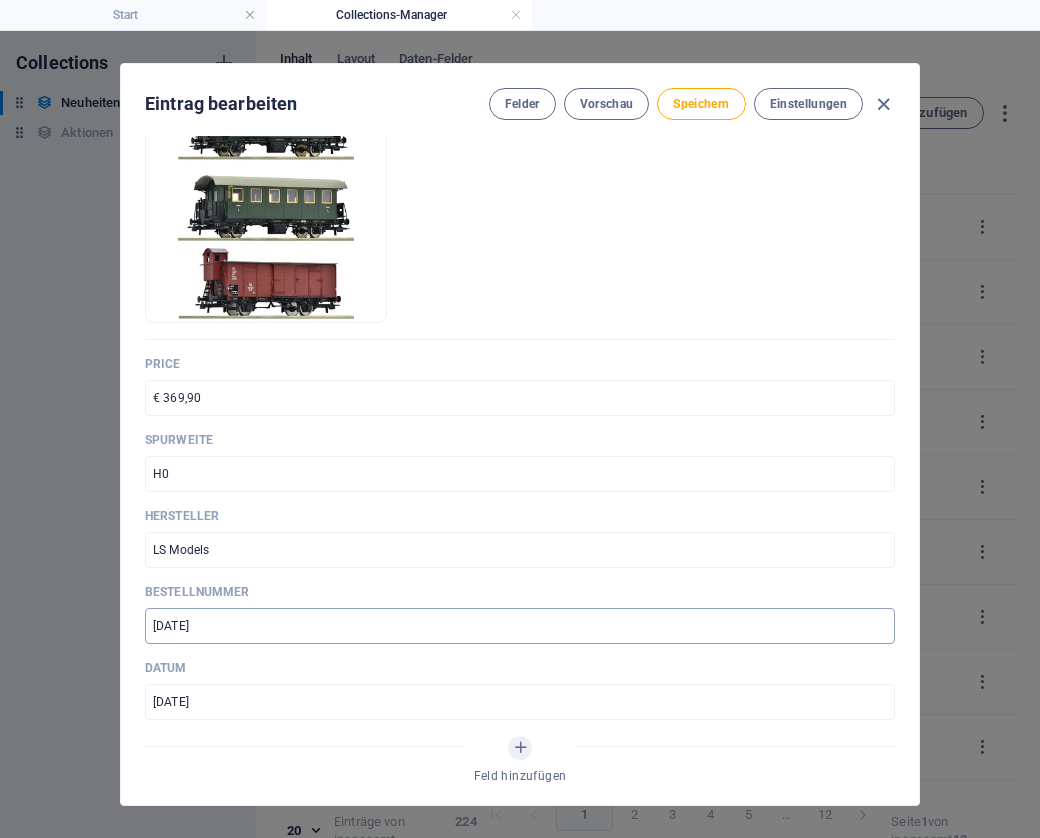 type on "LS Models" 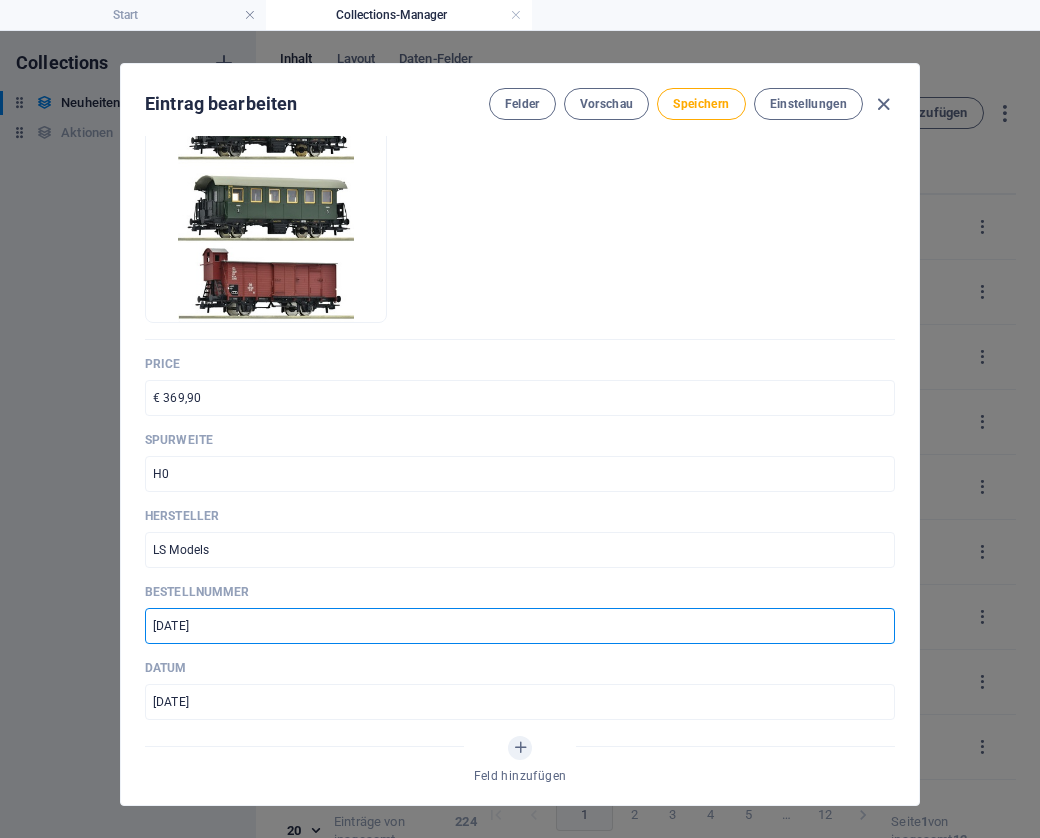 click on "[DATE]" at bounding box center [520, 626] 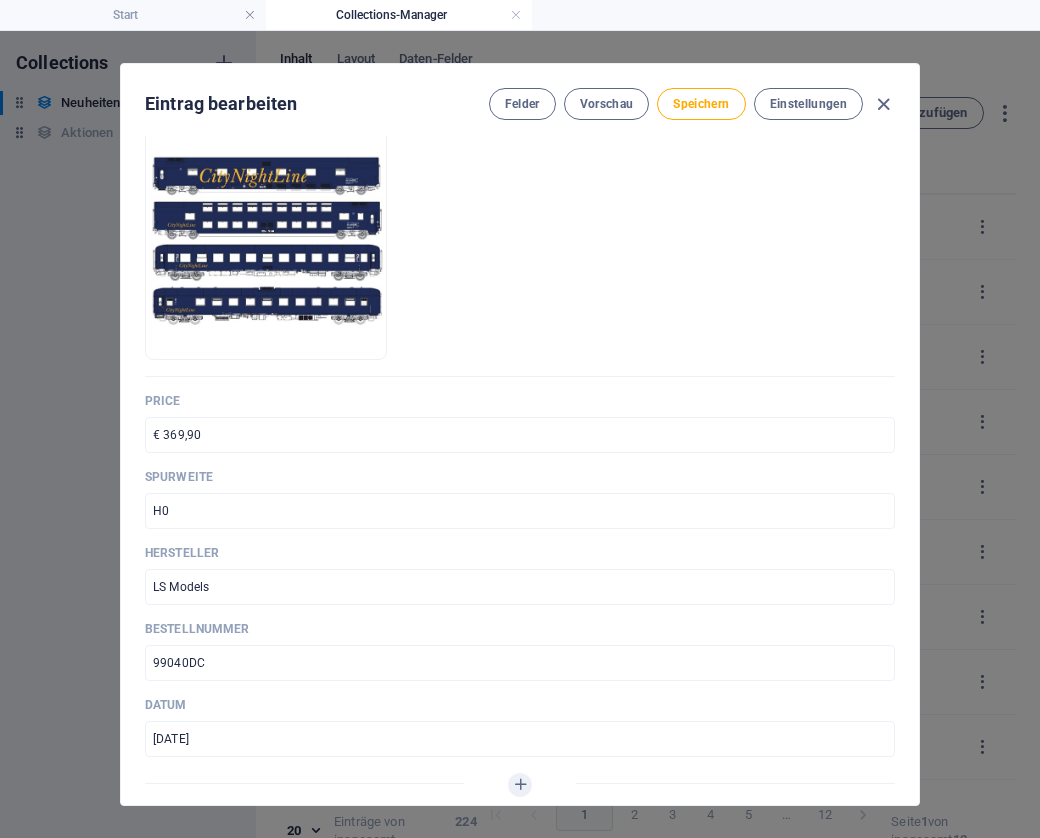 scroll, scrollTop: 217, scrollLeft: 0, axis: vertical 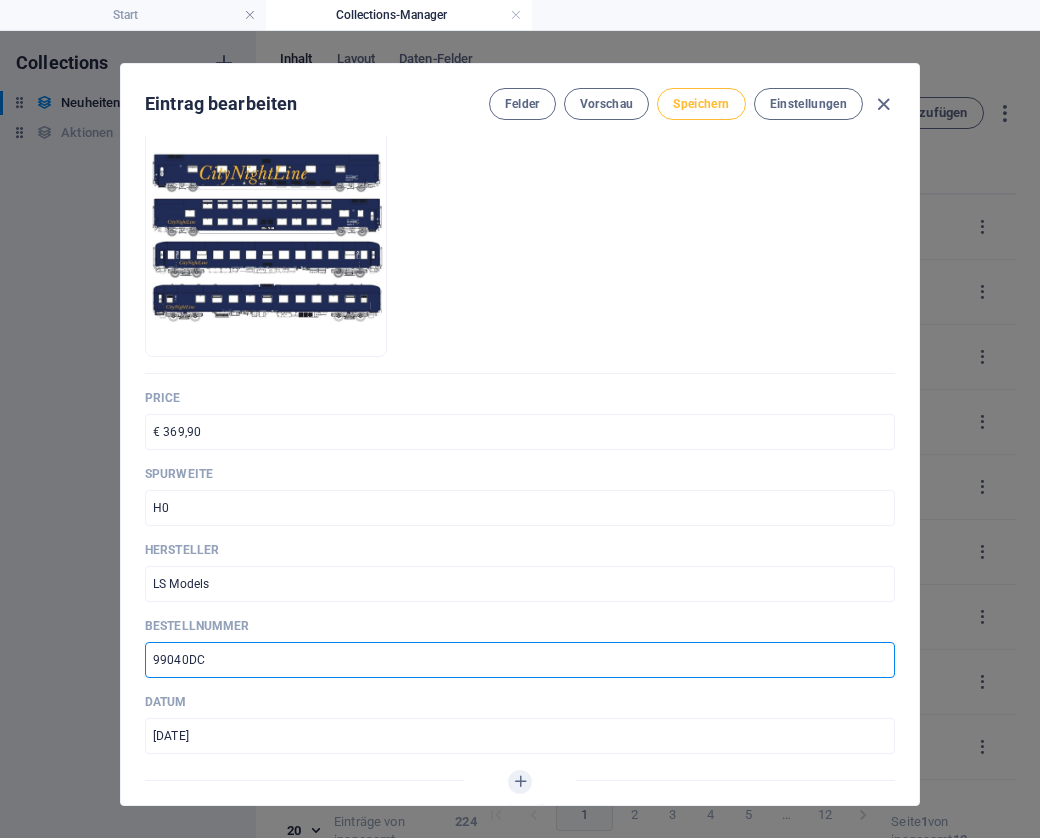 type on "99040DC" 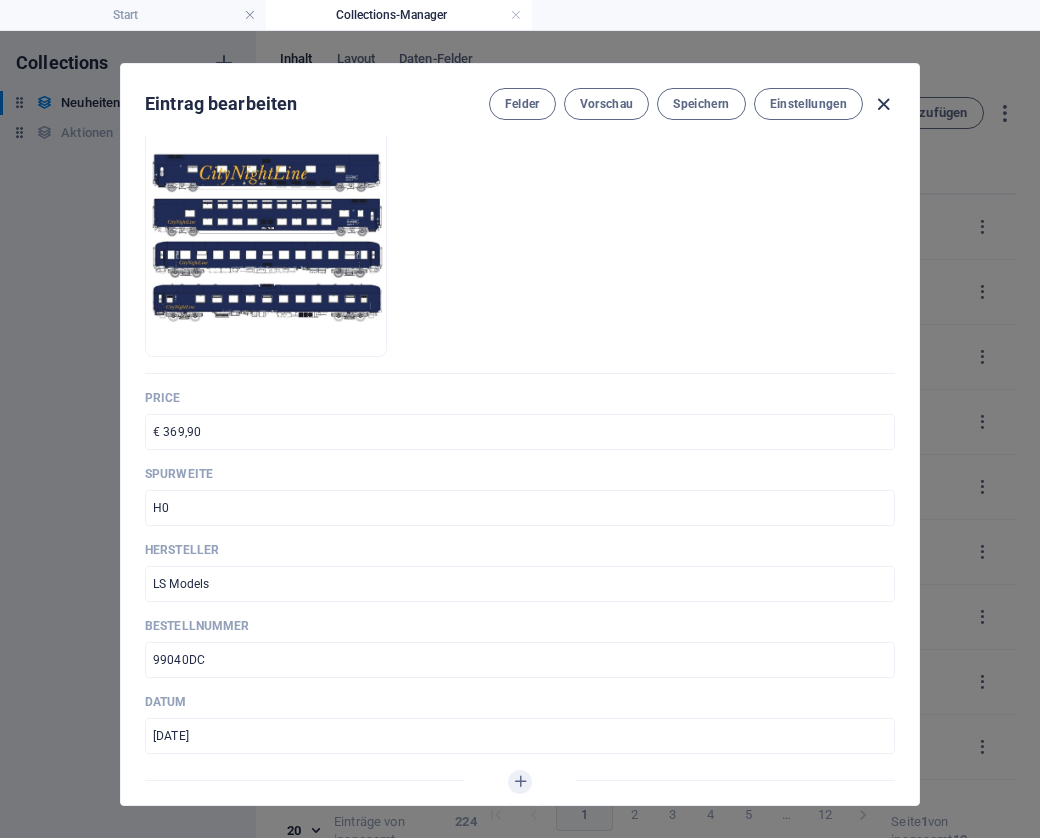 click at bounding box center [883, 104] 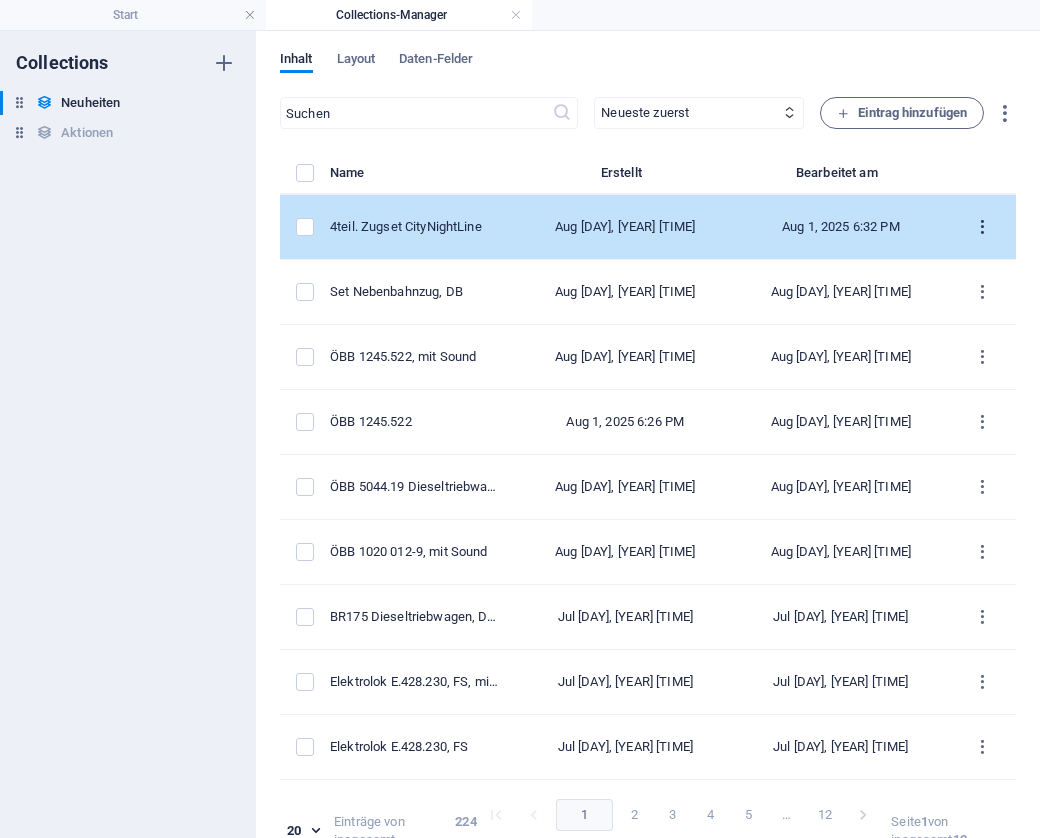click at bounding box center [982, 227] 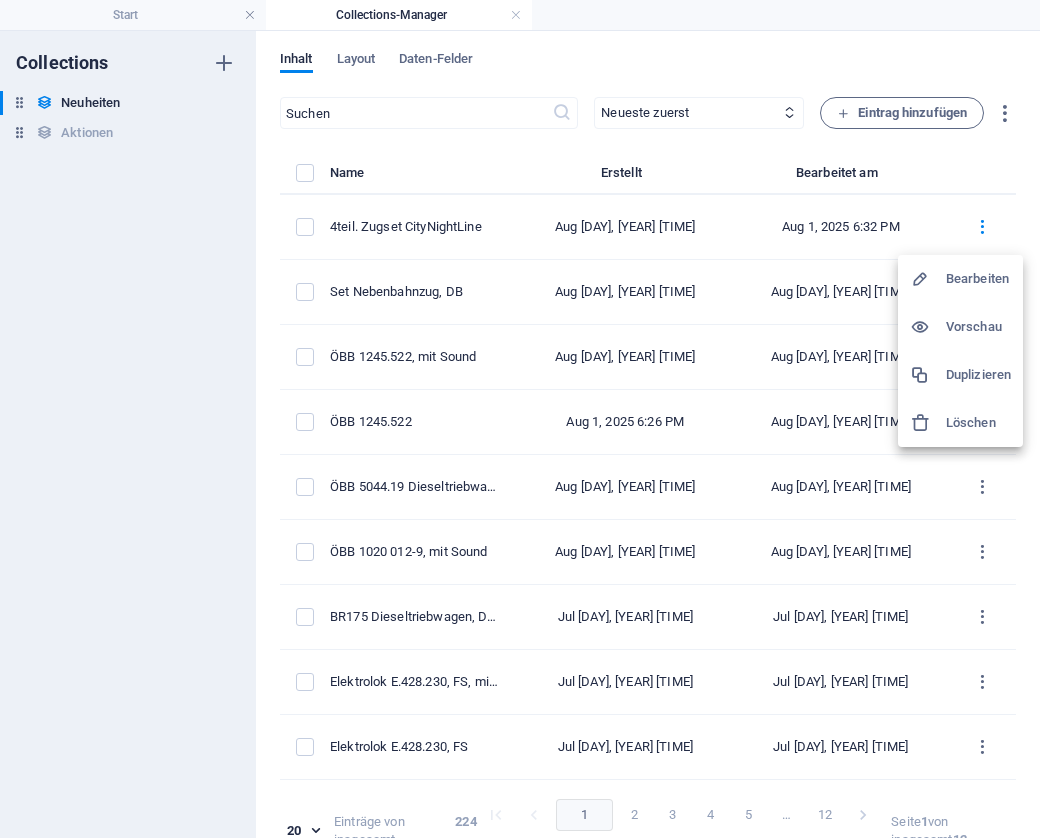 click on "Duplizieren" at bounding box center (978, 375) 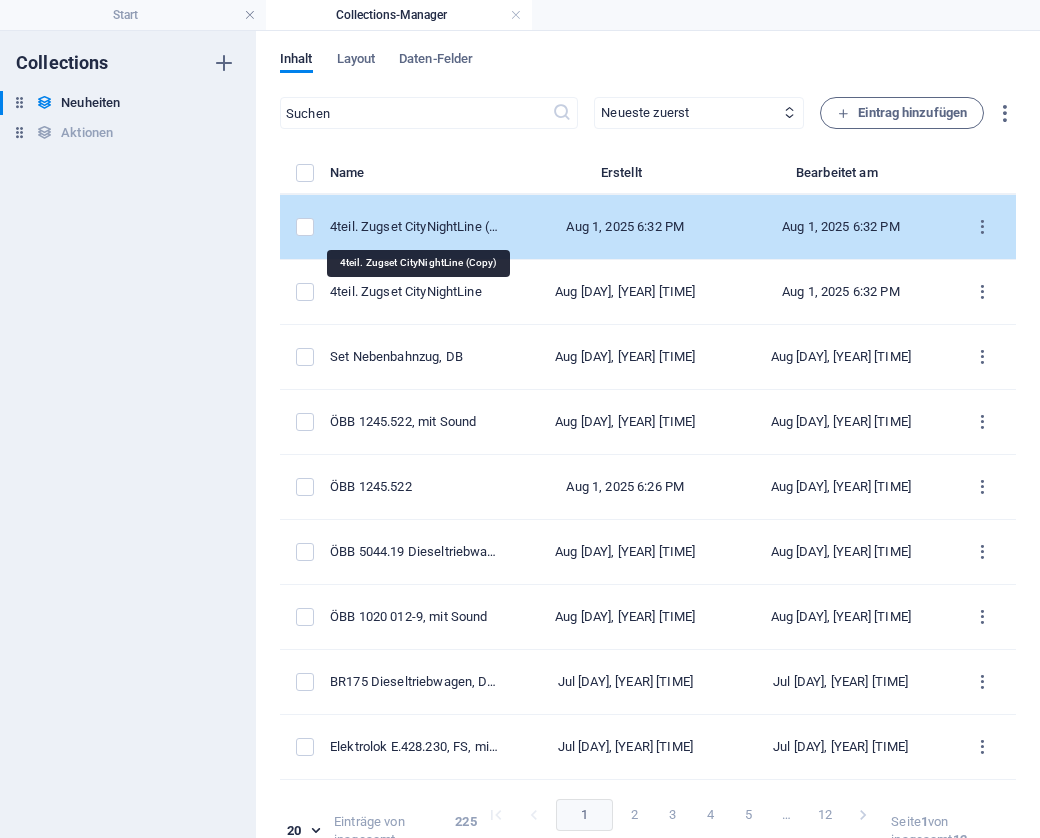 click on "4teil. Zugset CityNightLine (Copy)" at bounding box center [416, 227] 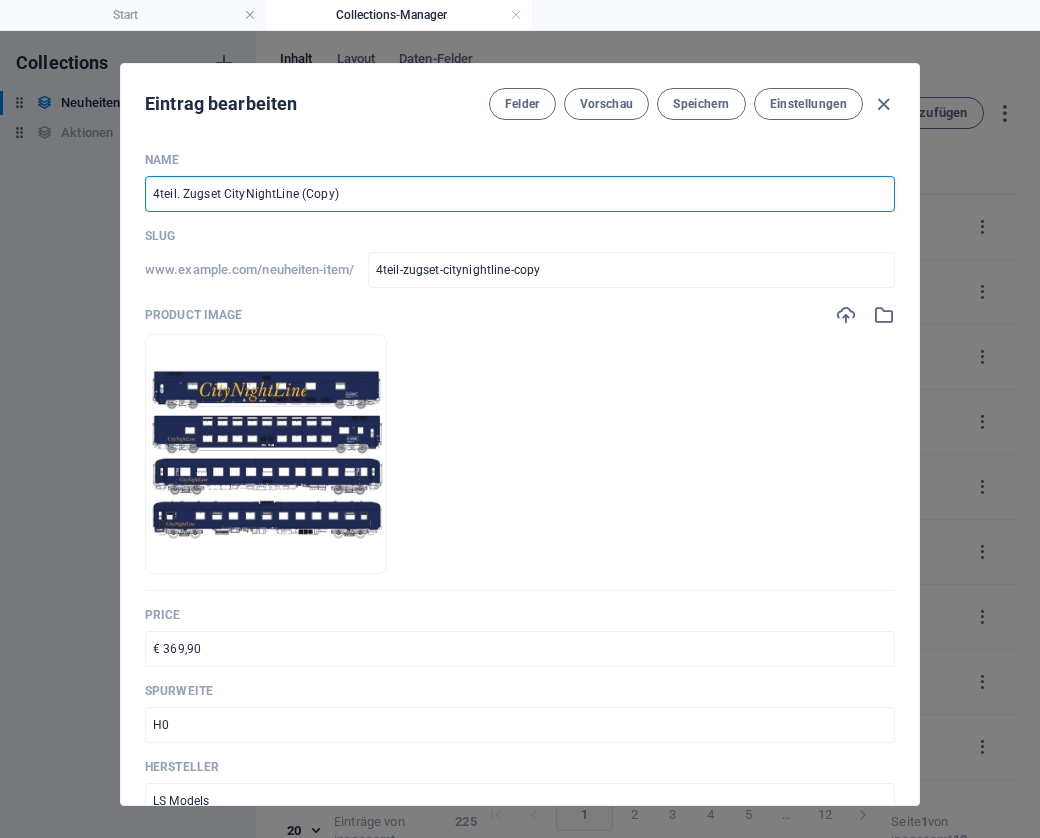 drag, startPoint x: 365, startPoint y: 188, endPoint x: 292, endPoint y: 188, distance: 73 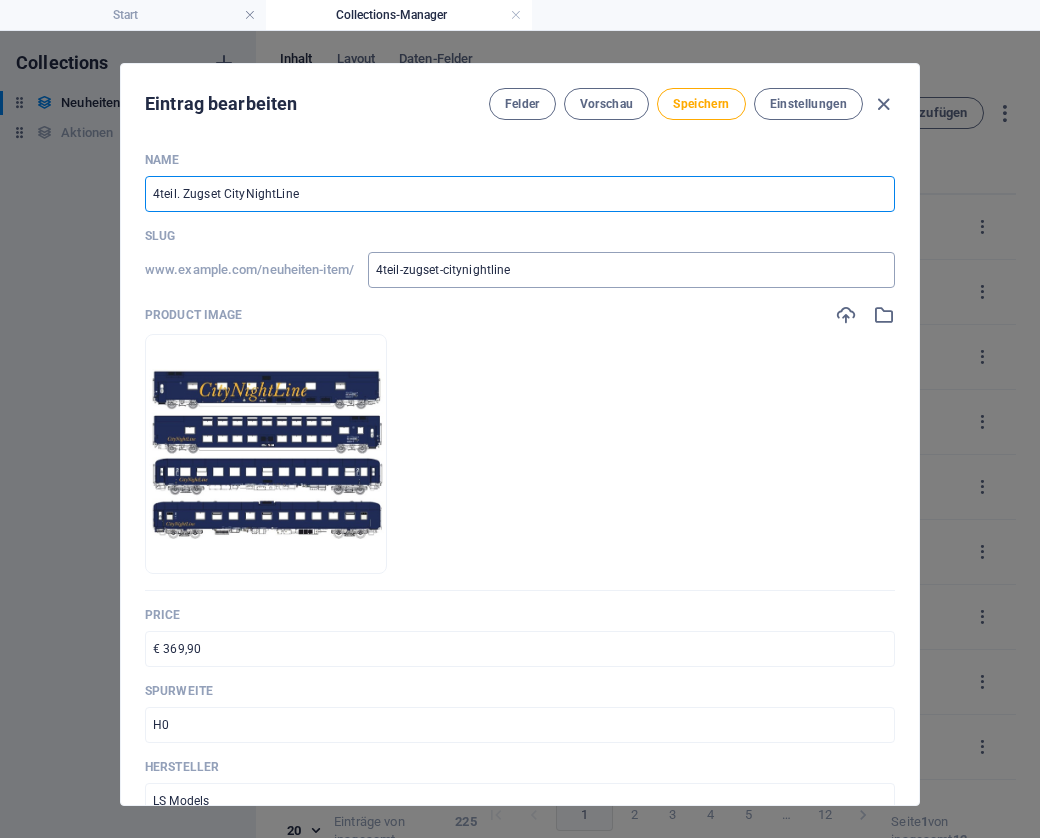 type on "4teil. Zugset CityNightLine" 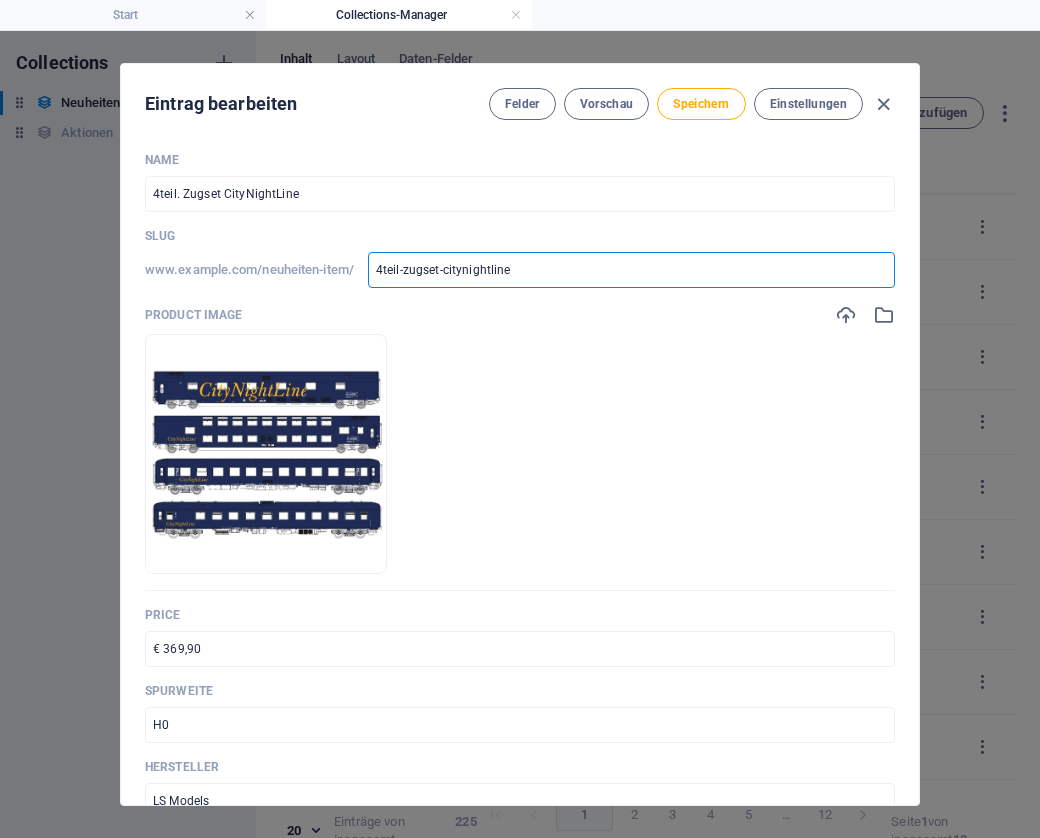 type on "4teil-zugset-citynightline-" 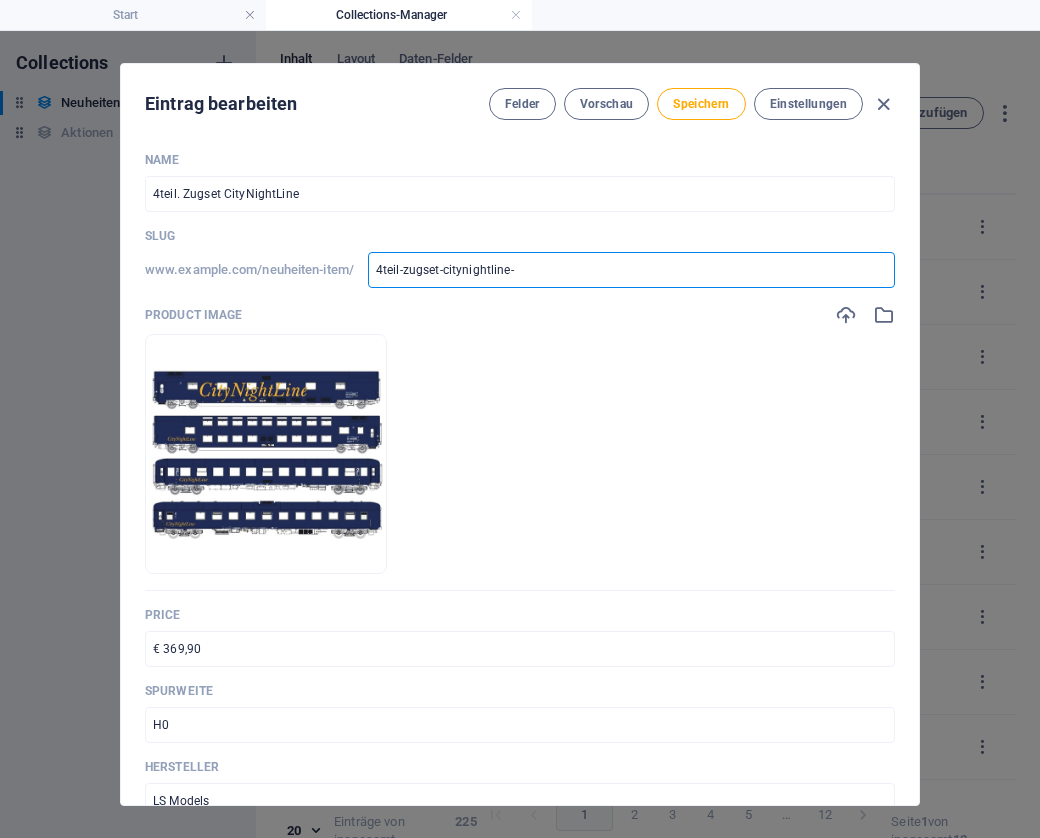 type on "4teil-zugset-citynightline-2" 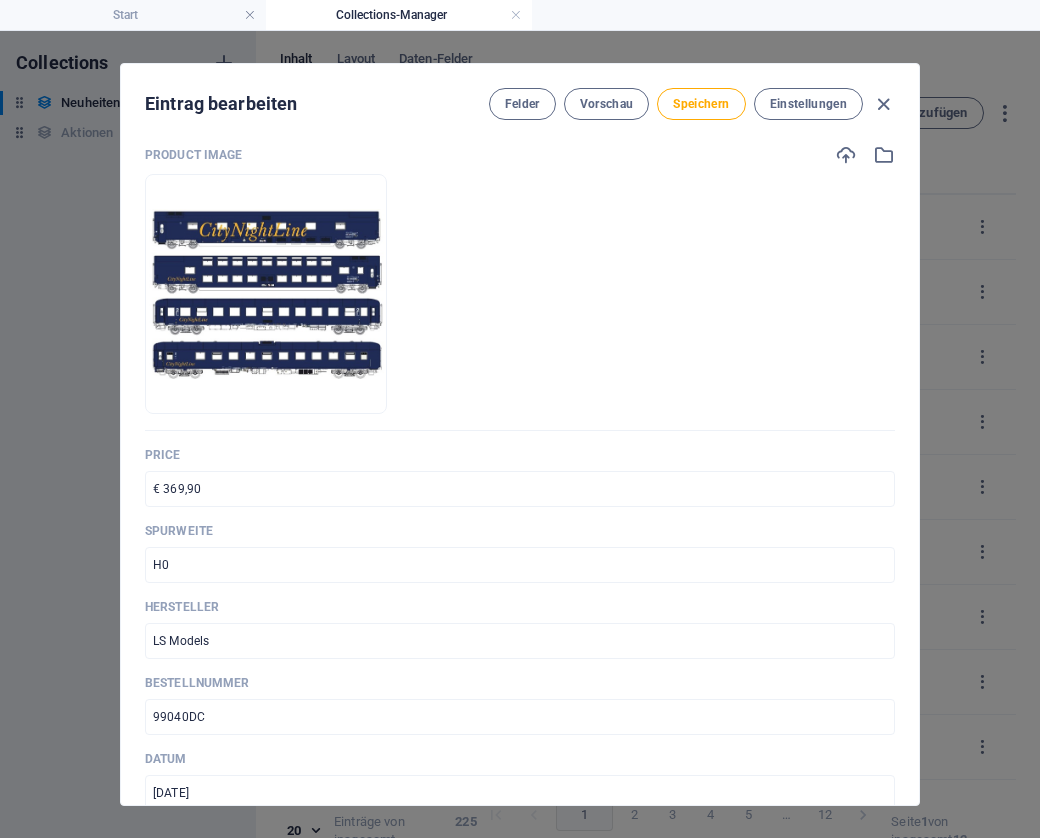 scroll, scrollTop: 168, scrollLeft: 0, axis: vertical 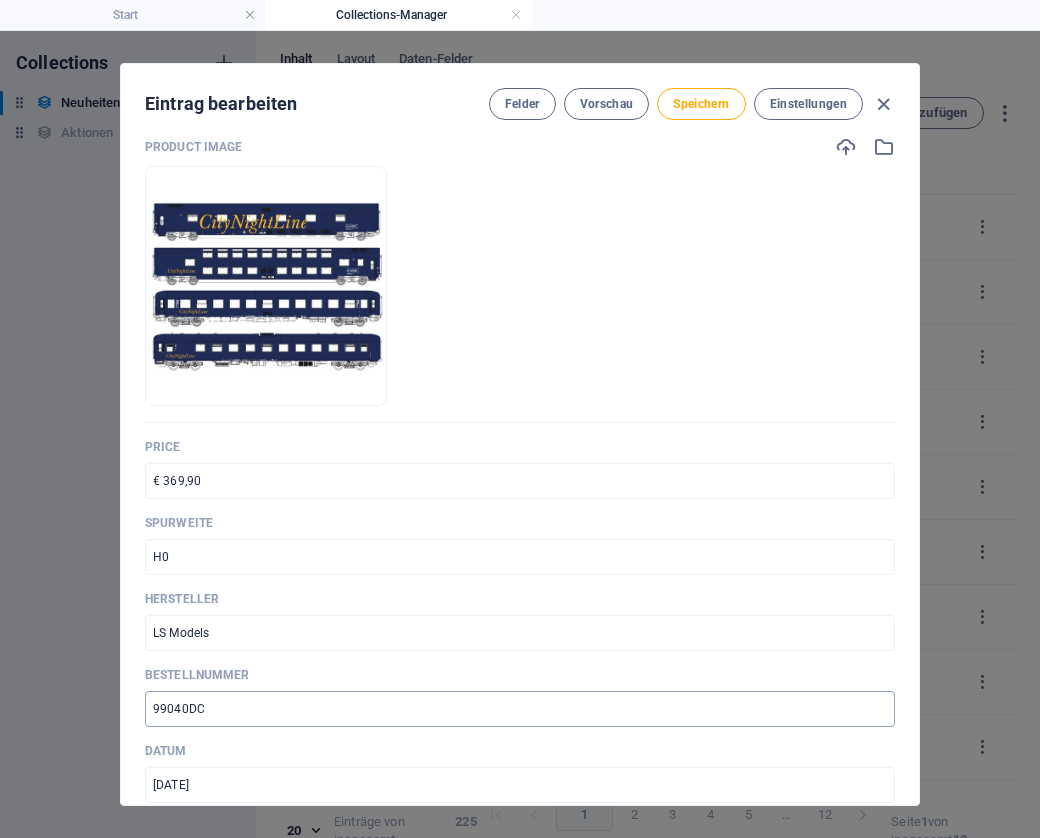 type on "4teil-zugset-citynightline-2" 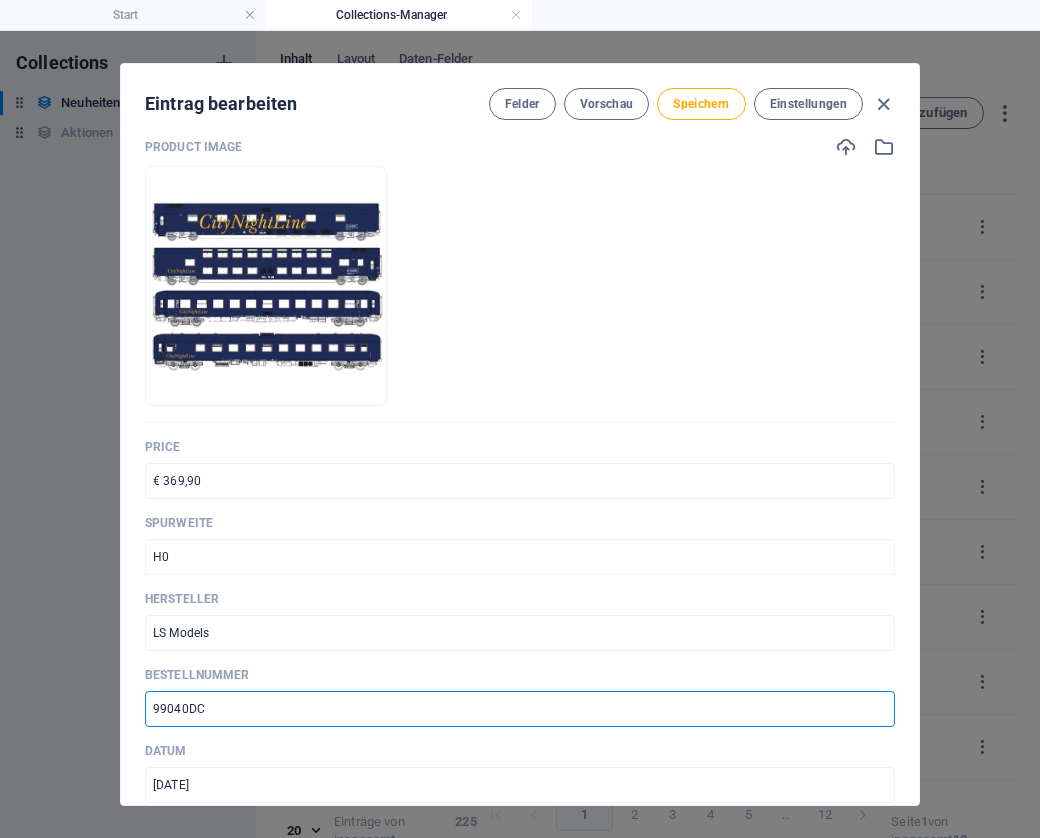 paste on "1" 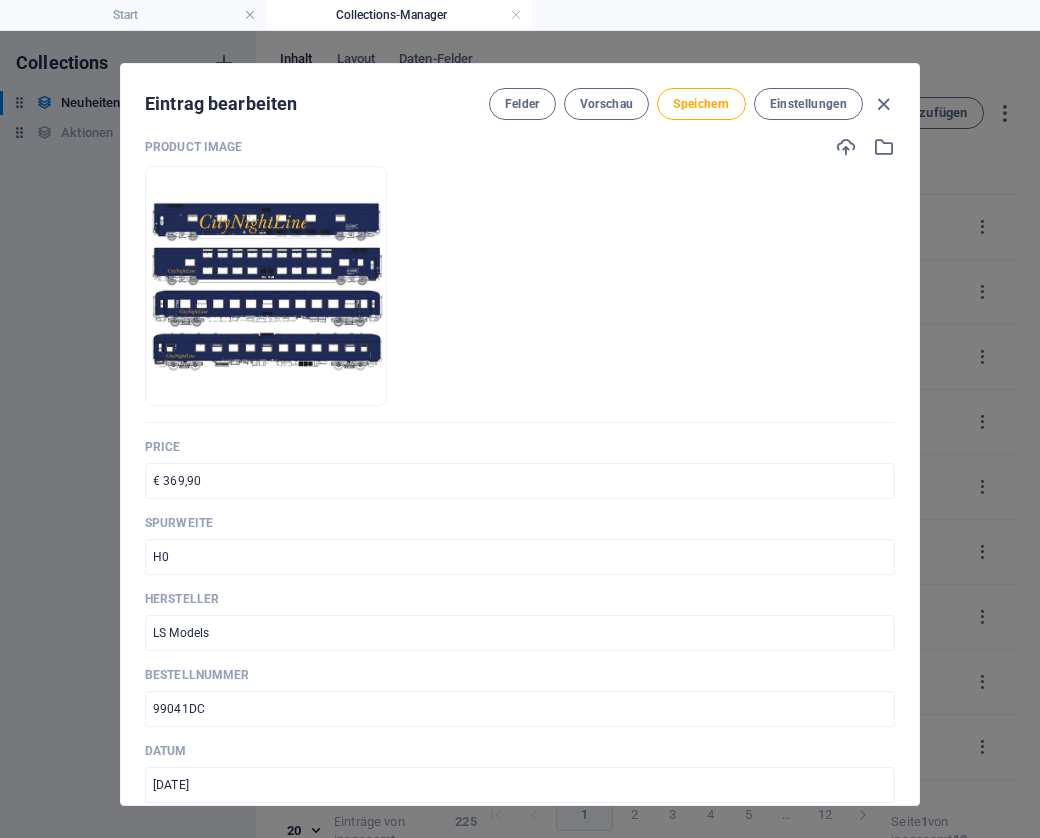 type on "99041DC" 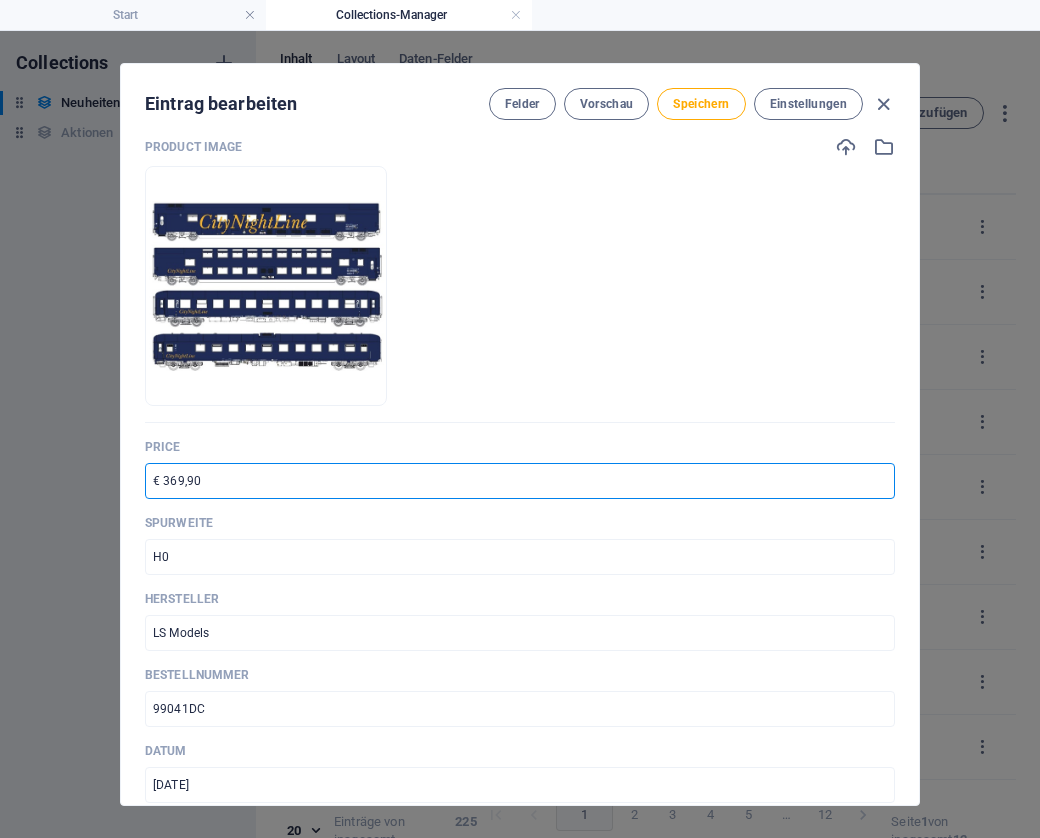 paste on "94" 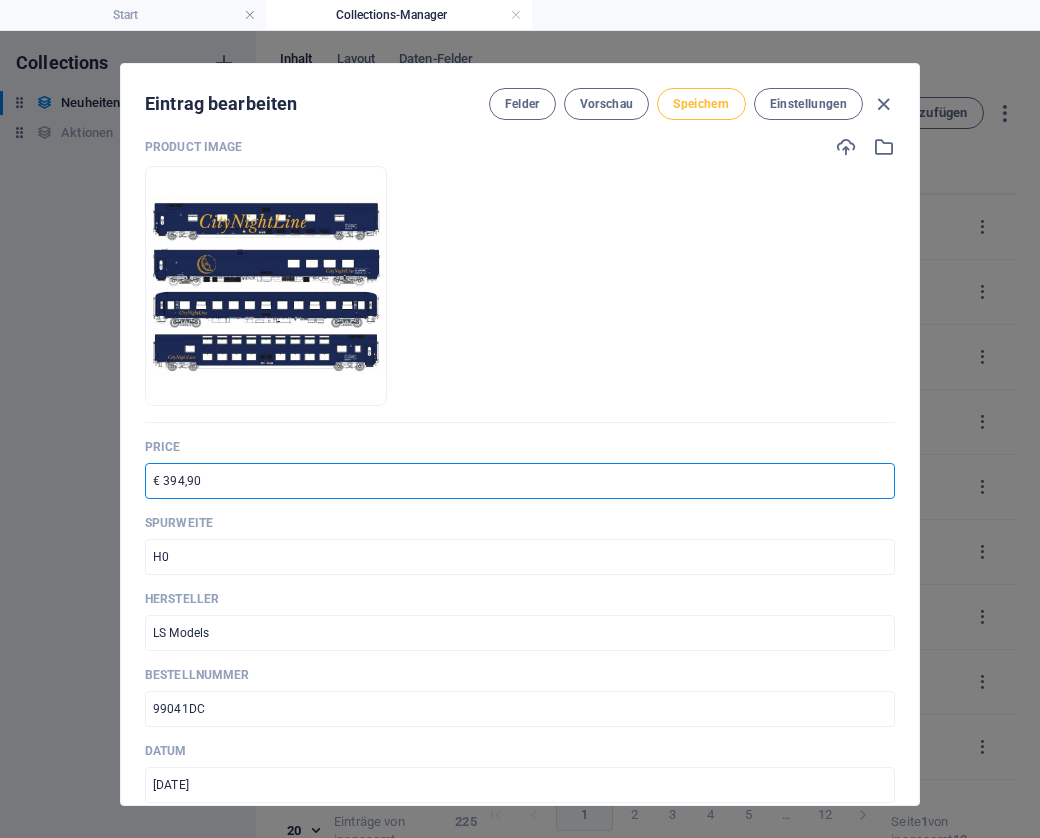 type on "€ 394,90" 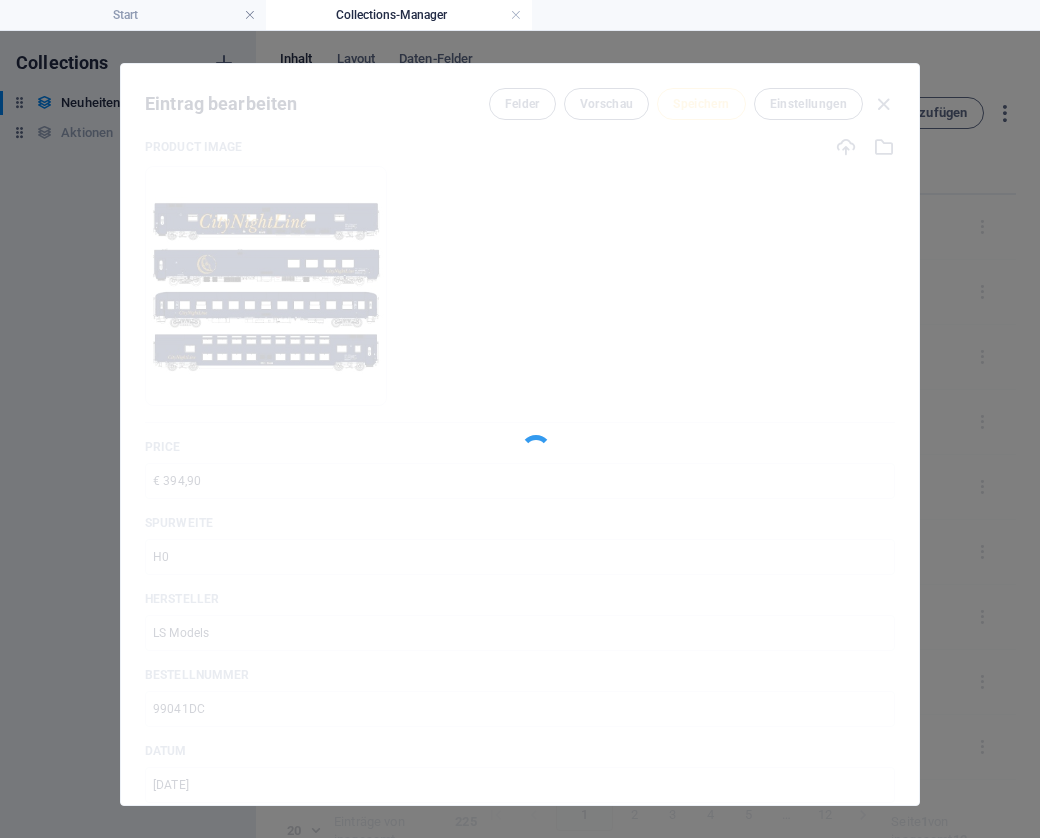 type on "4teil-zugset-citynightline-2" 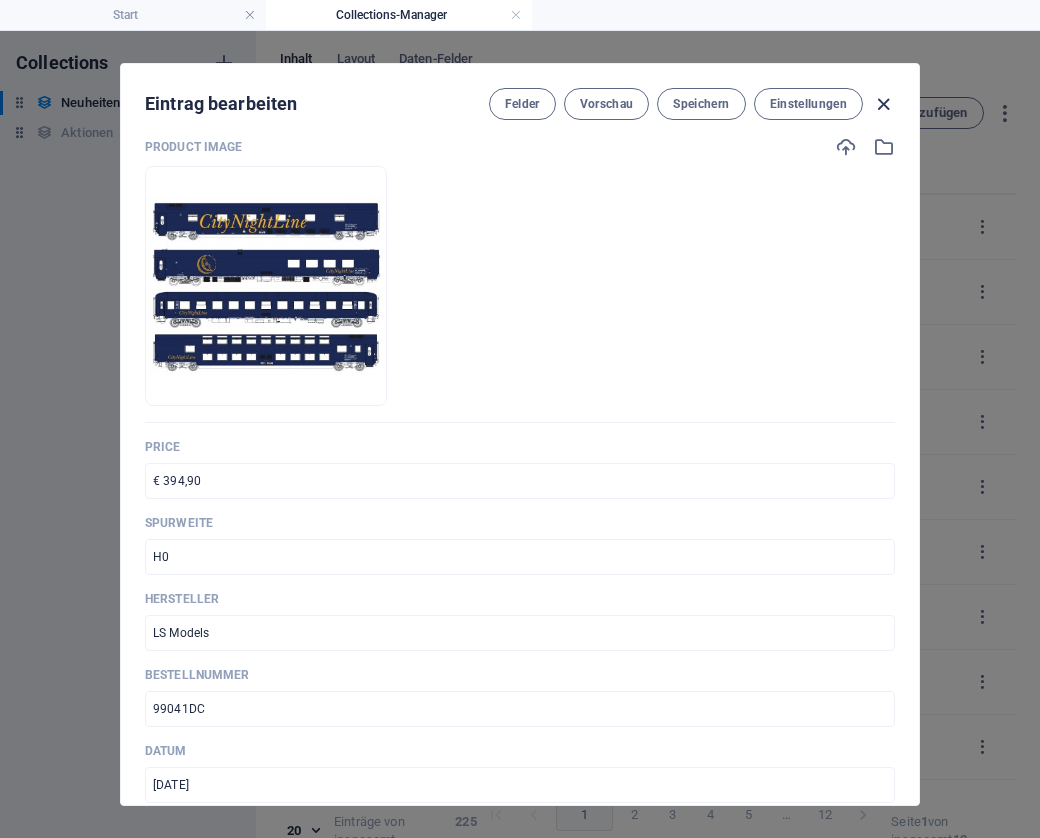 click at bounding box center (883, 104) 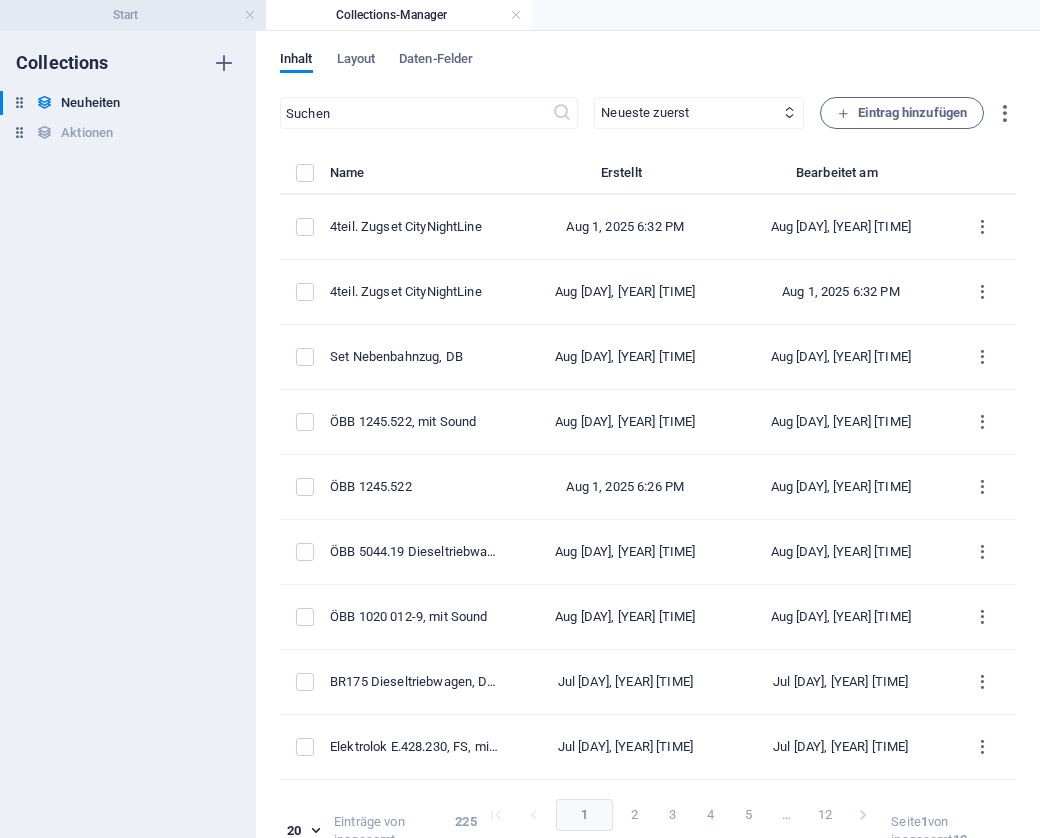 click on "Start" at bounding box center (133, 15) 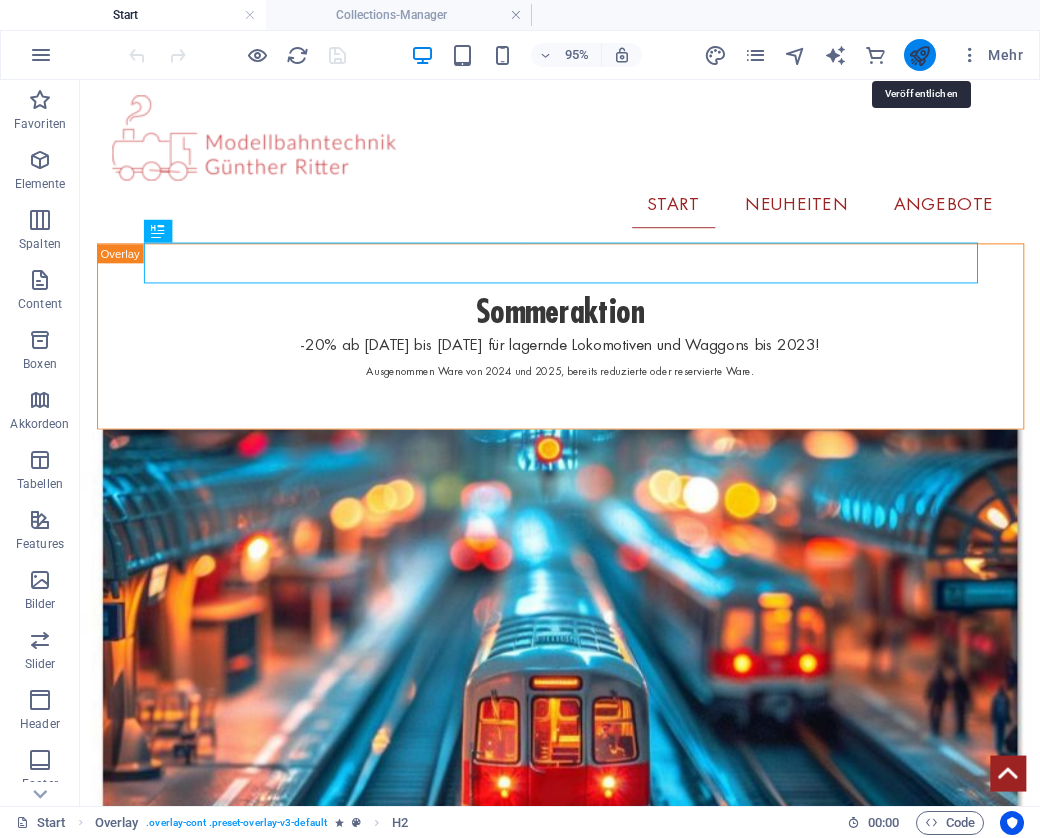 click at bounding box center (919, 55) 